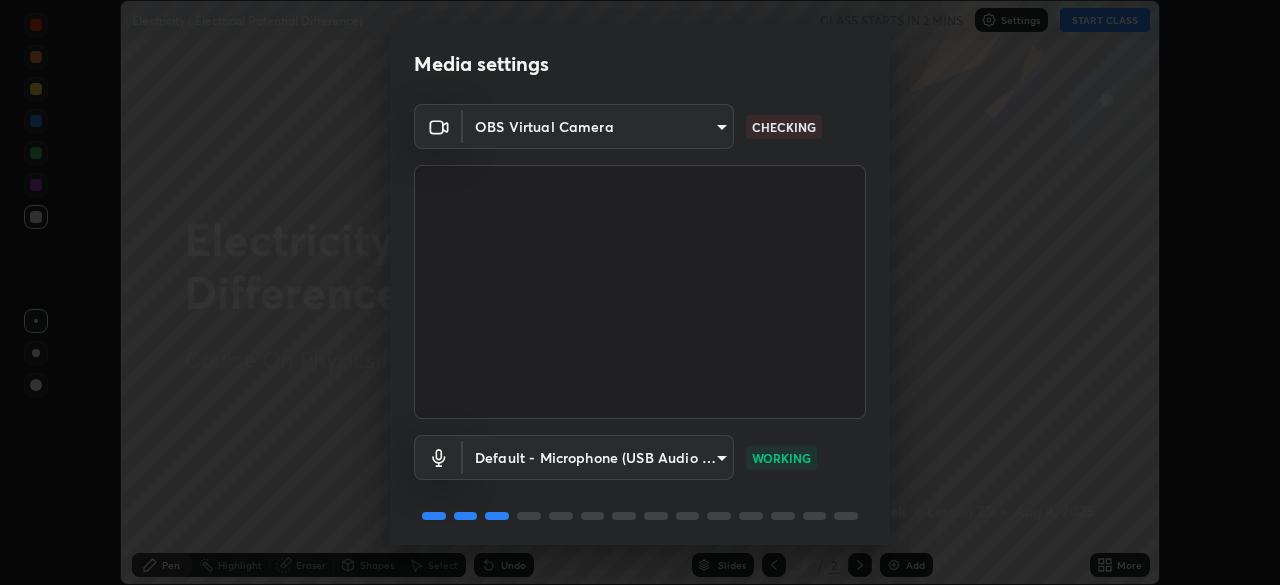 scroll, scrollTop: 0, scrollLeft: 0, axis: both 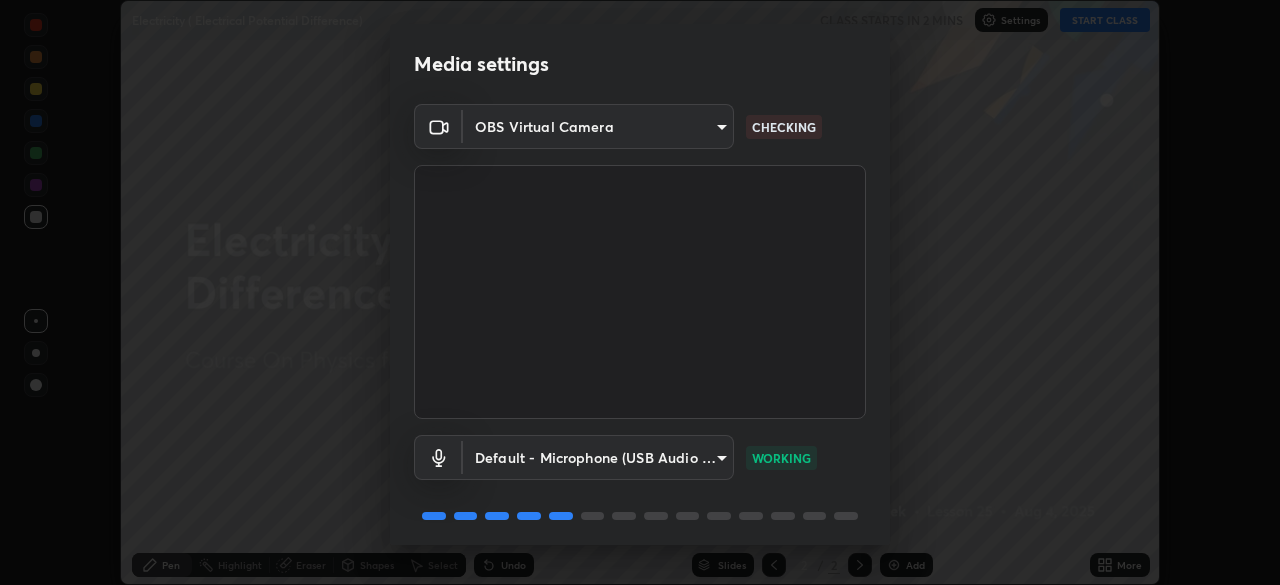 click on "Erase all Electricity ( Electrical Potential Difference) CLASS STARTS IN 2 MINS Settings START CLASS Setting up your live class Electricity ( Electrical Potential Difference) • L25 of Course On Physics for Foundation Class X 1 2026 [FIRST] [LAST] Pen Highlight Eraser Shapes Select Undo Slides 2 / 2 Add More Enable hand raising Enable raise hand to speak to learners. Once enabled, chat will be turned off temporarily. Enable x   No doubts shared Encourage your learners to ask a doubt for better clarity Report an issue Reason for reporting Buffering Chat not working Audio - Video sync issue Educator video quality low ​ Attach an image Report Media settings OBS Virtual Camera 03c1373659359a5f7abdf76911b28cf954ae71607fa2f680b2b9b0c1d2b39c70 CHECKING Default - Microphone (USB Audio Device) default WORKING 1 / 5 Next" at bounding box center (640, 292) 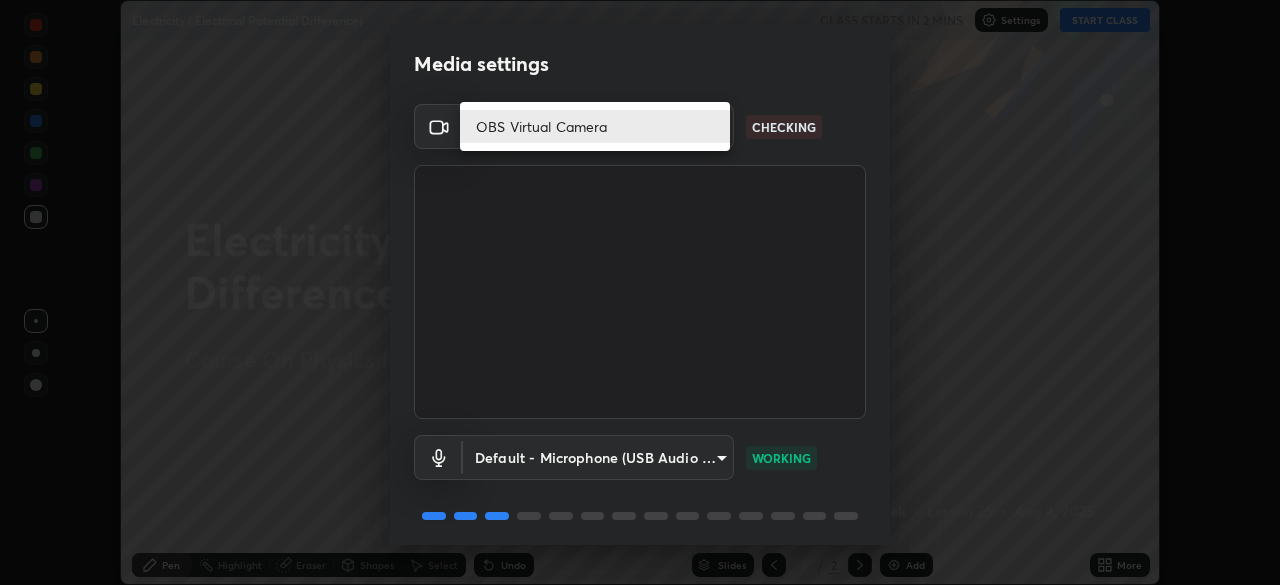 click on "OBS Virtual Camera" at bounding box center (595, 126) 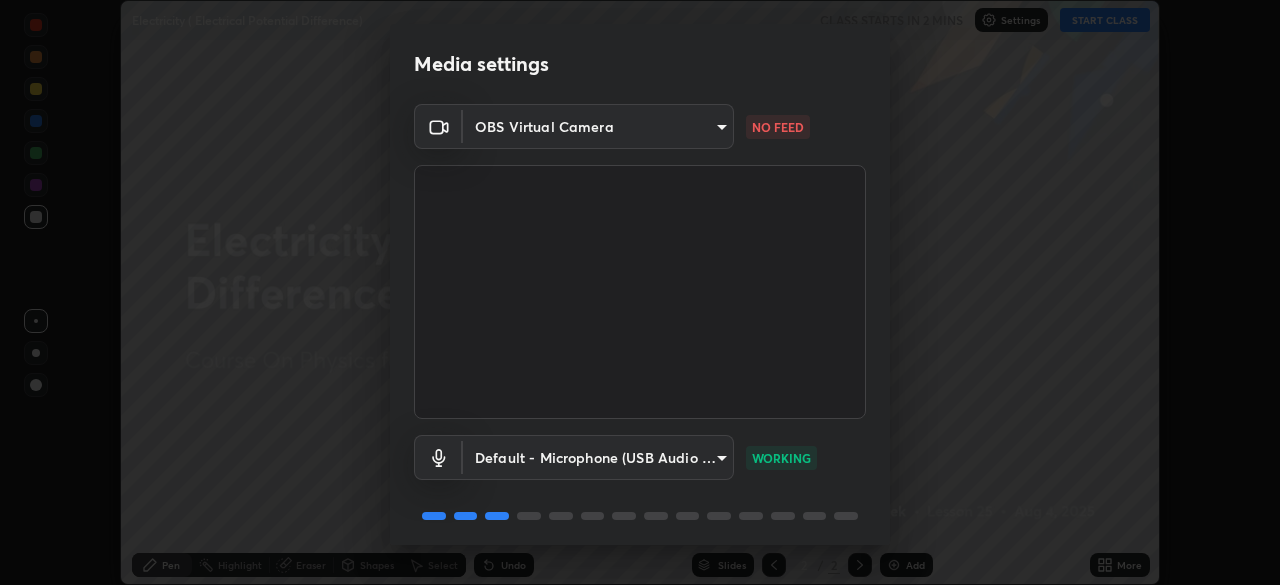 click on "NO FEED" at bounding box center (778, 127) 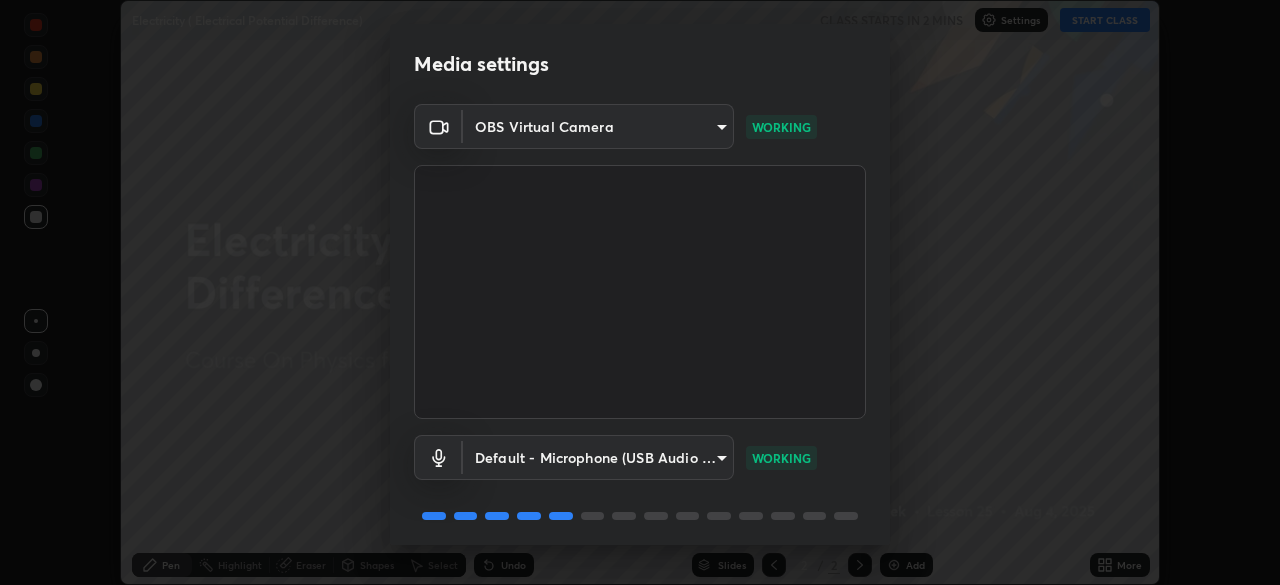 scroll, scrollTop: 71, scrollLeft: 0, axis: vertical 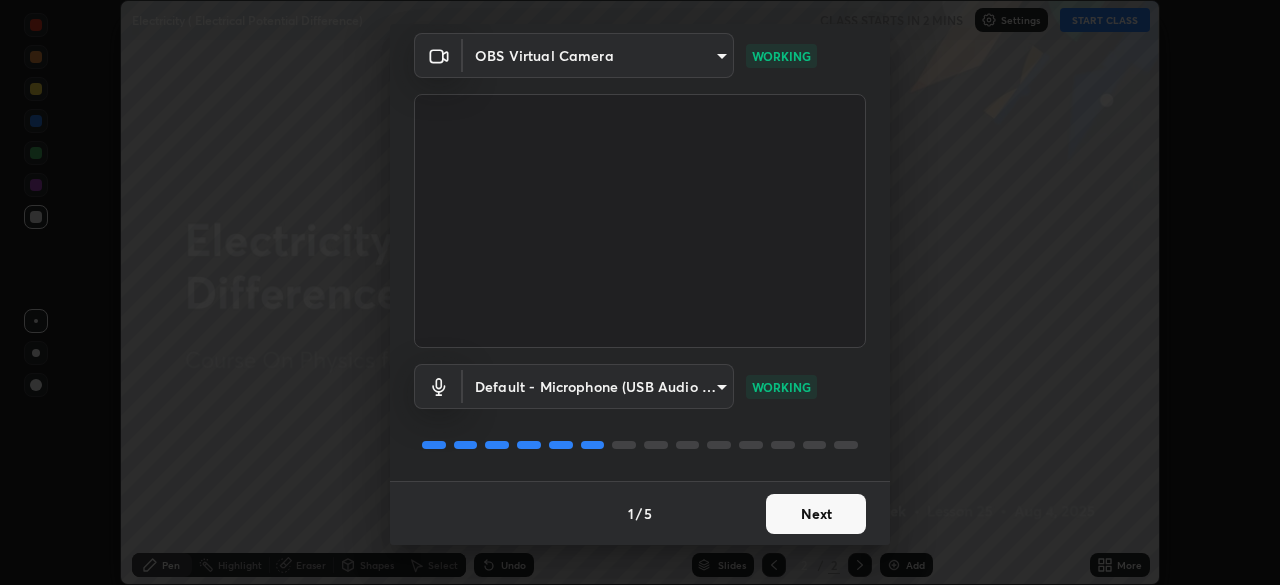 click on "Next" at bounding box center [816, 514] 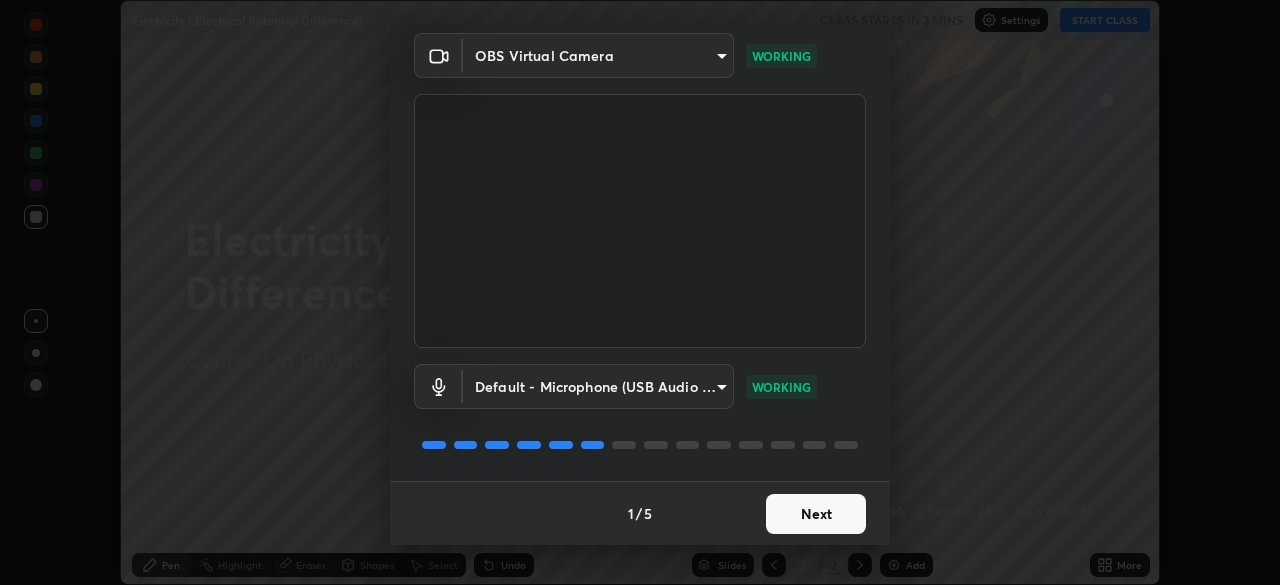 scroll, scrollTop: 0, scrollLeft: 0, axis: both 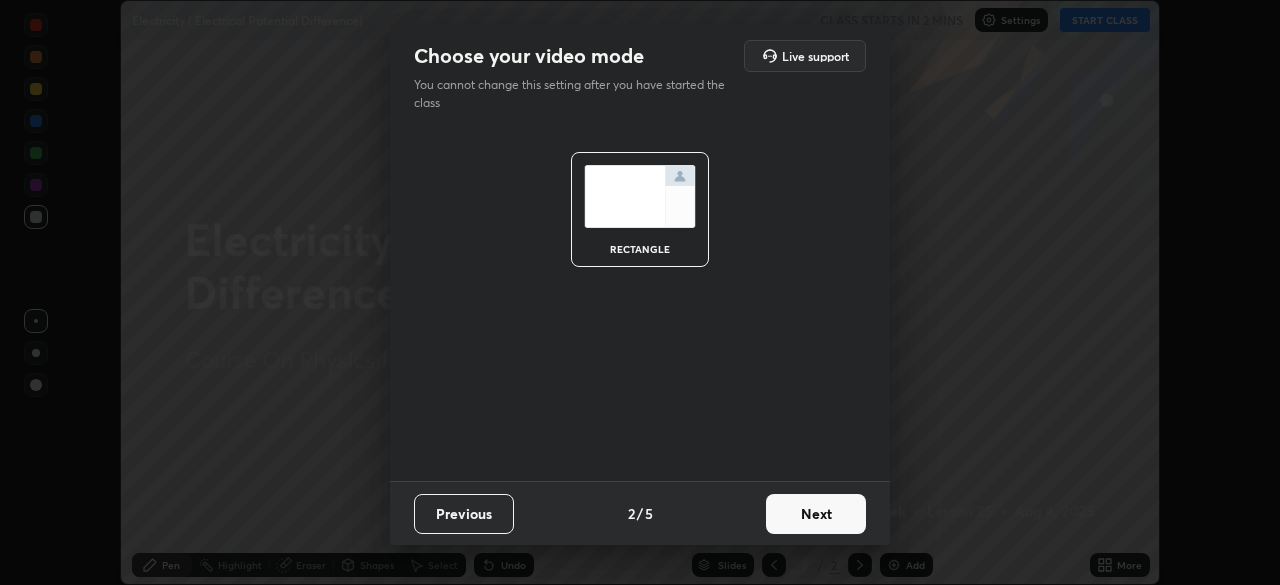 click on "Next" at bounding box center (816, 514) 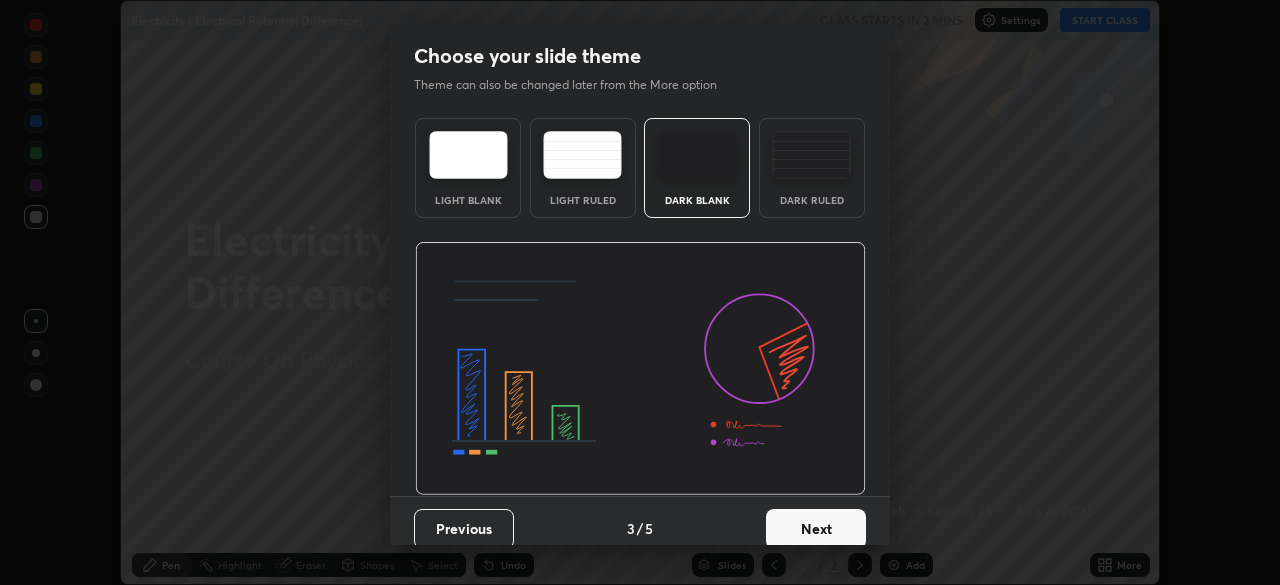 click on "Next" at bounding box center (816, 529) 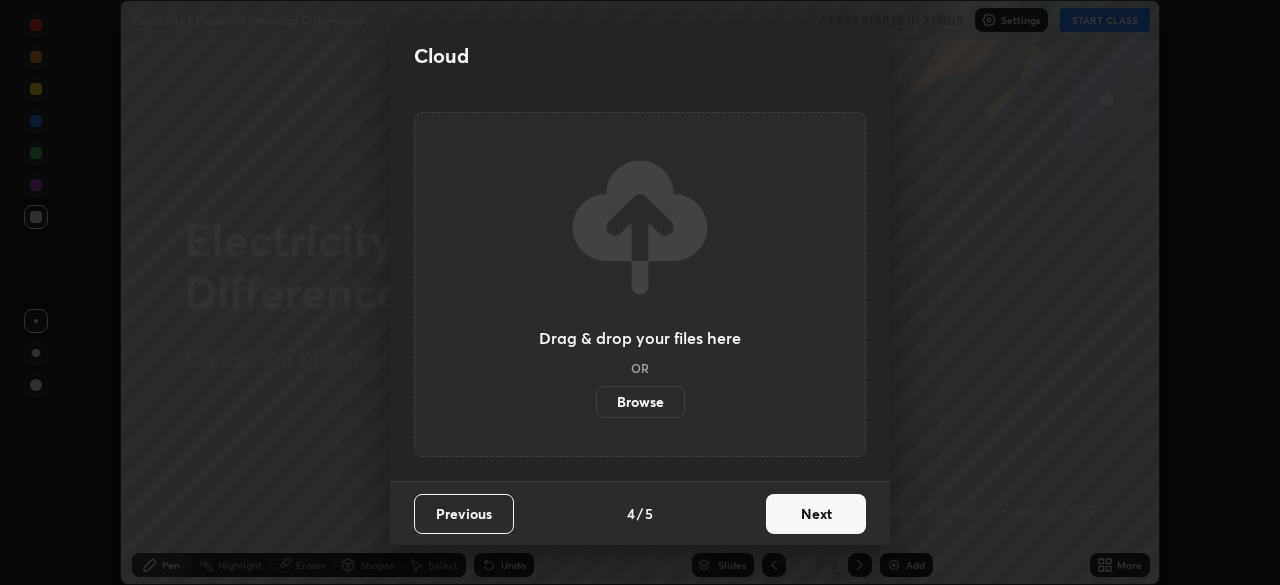 click on "Next" at bounding box center (816, 514) 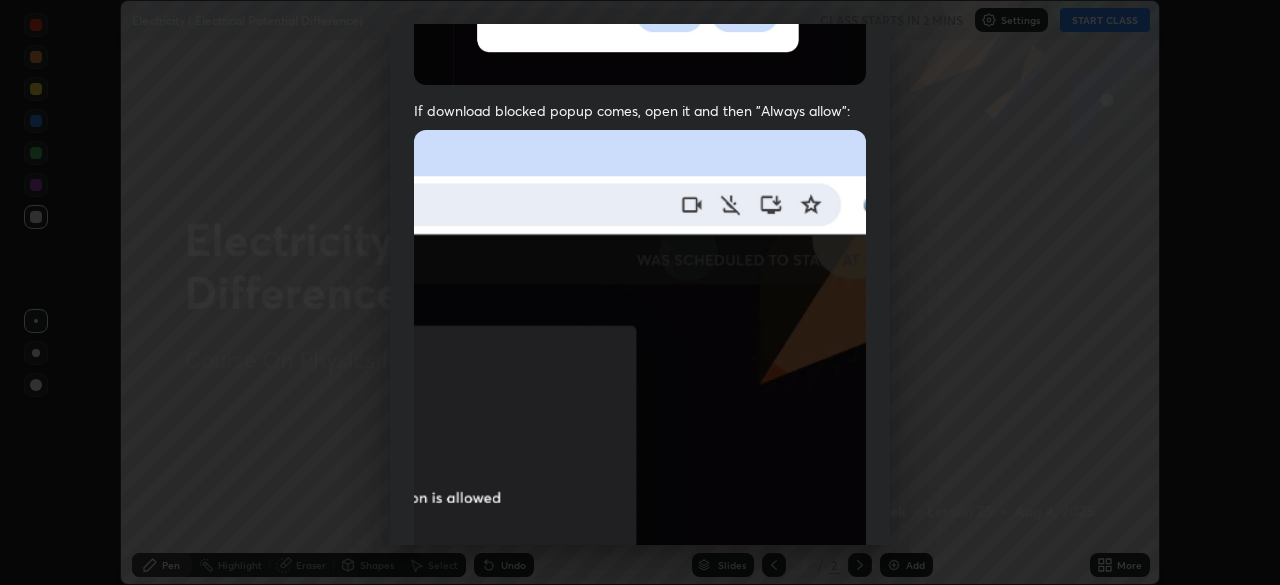 scroll, scrollTop: 479, scrollLeft: 0, axis: vertical 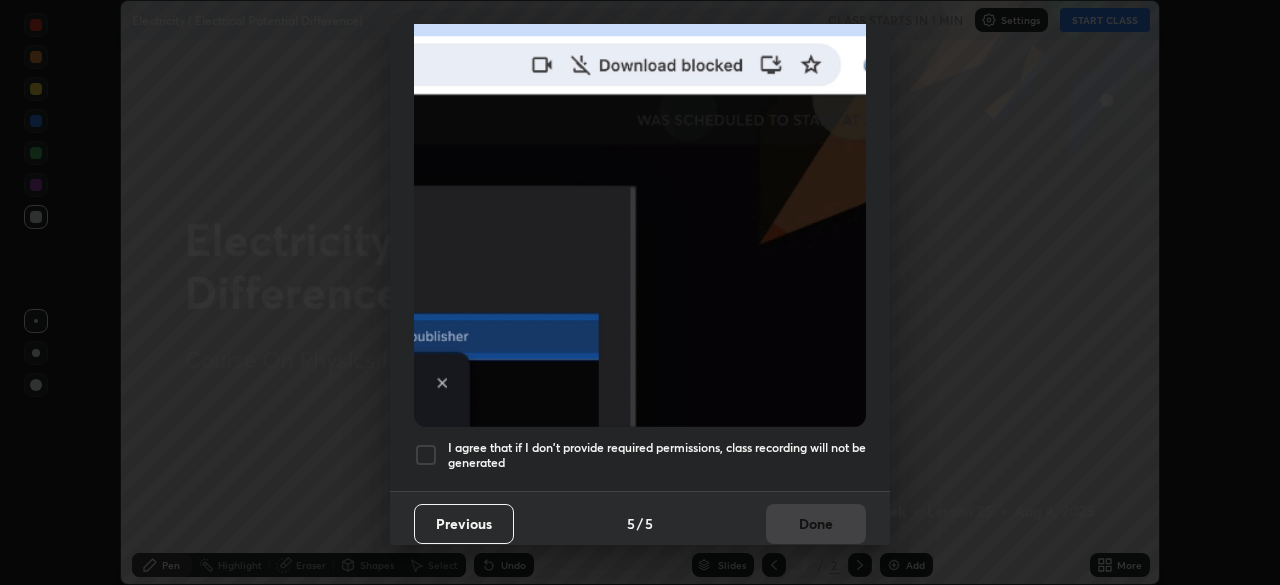 click at bounding box center [426, 455] 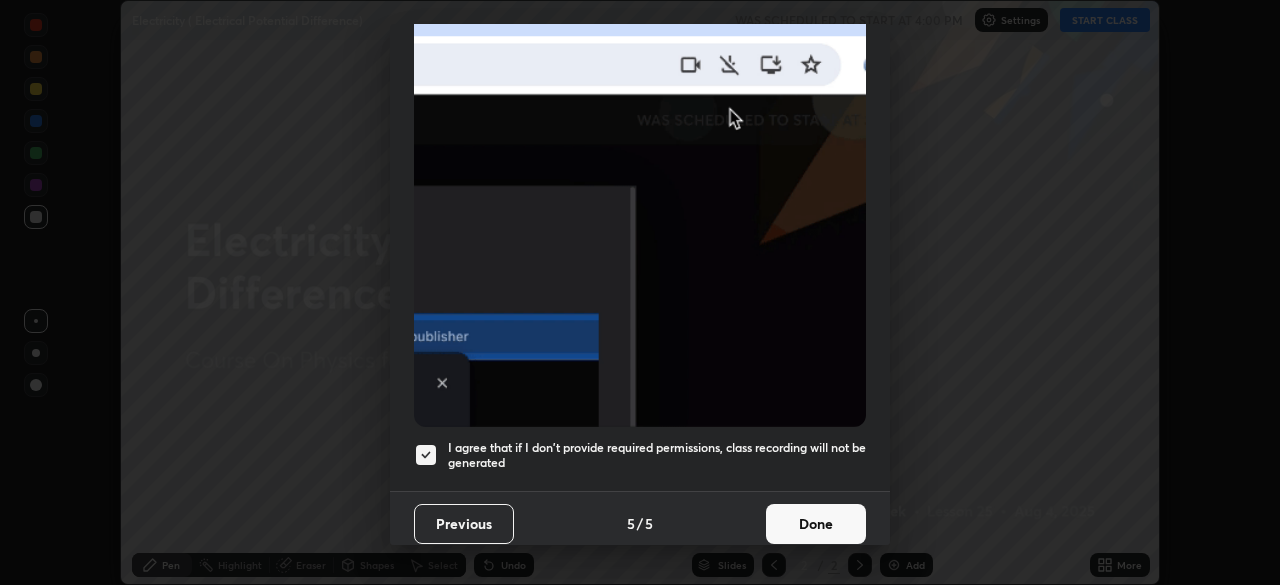 click on "Done" at bounding box center [816, 524] 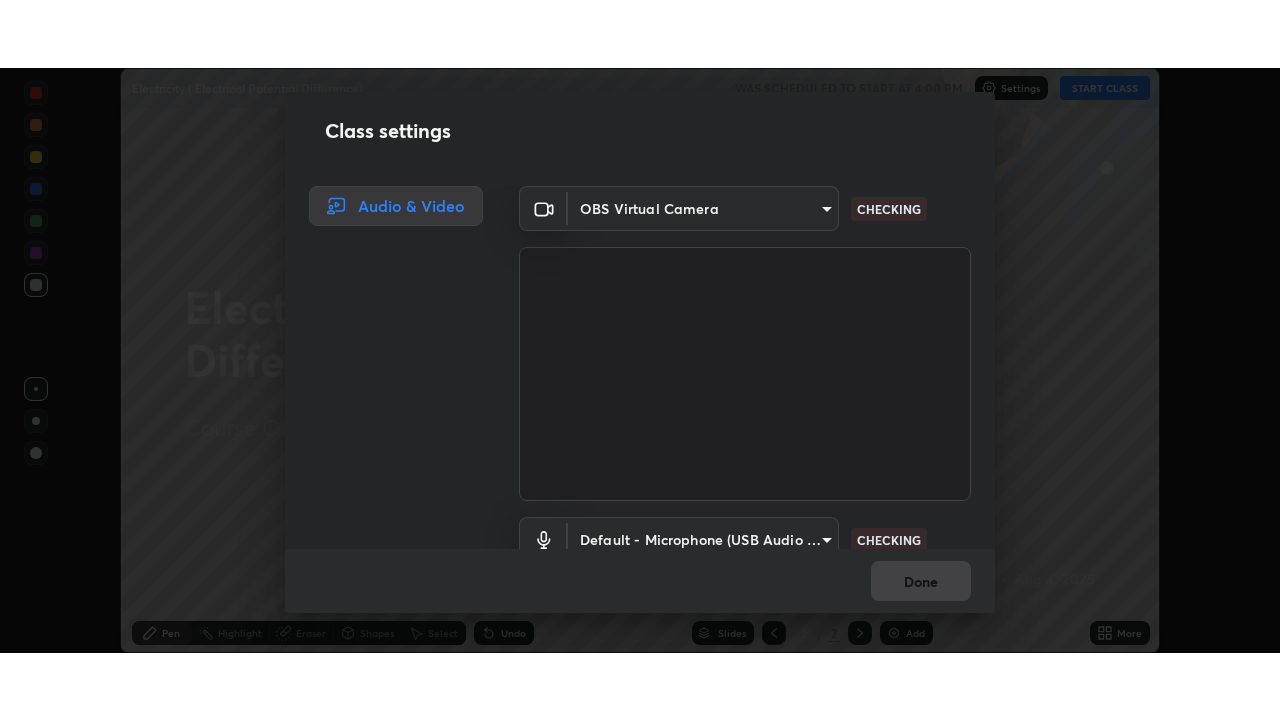 scroll, scrollTop: 91, scrollLeft: 0, axis: vertical 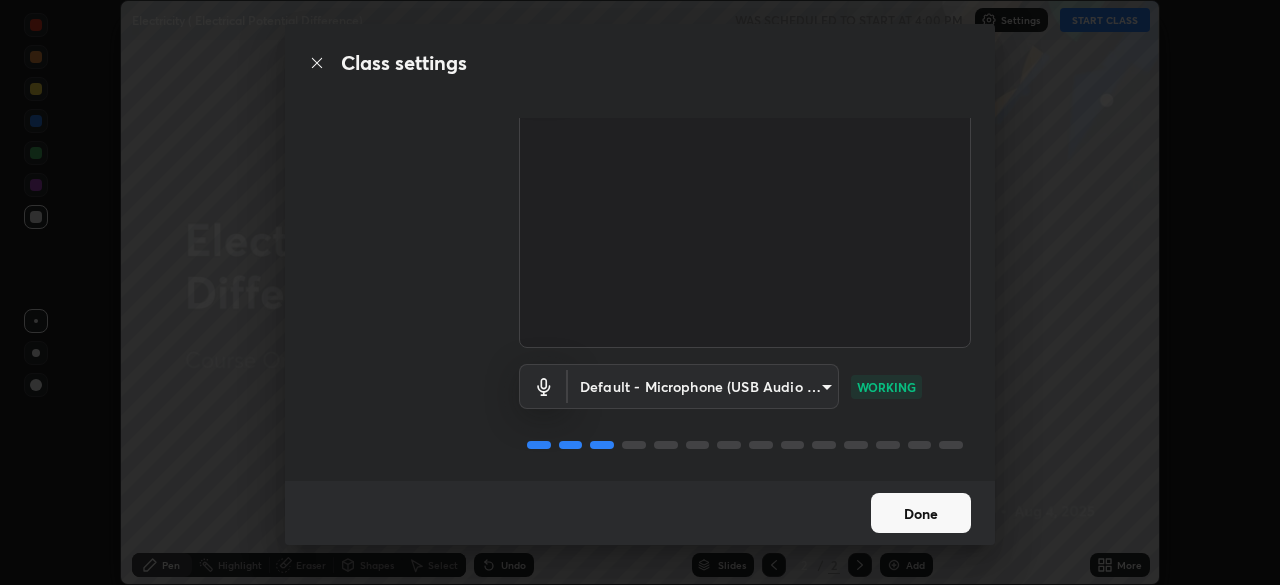 click on "Done" at bounding box center (921, 513) 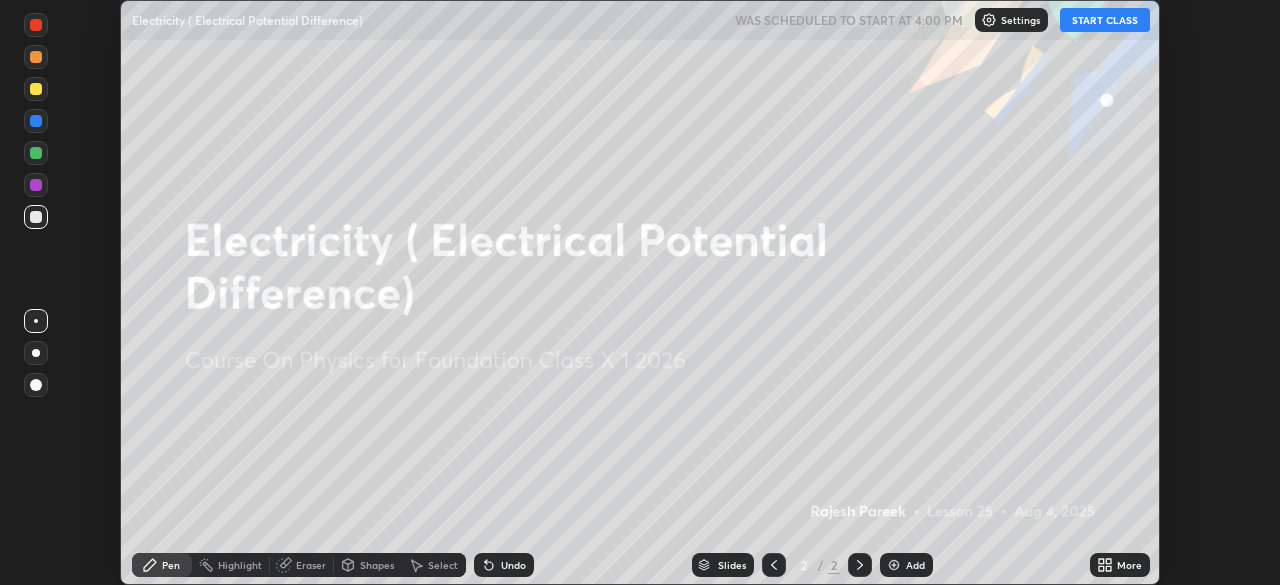 click on "START CLASS" at bounding box center (1105, 20) 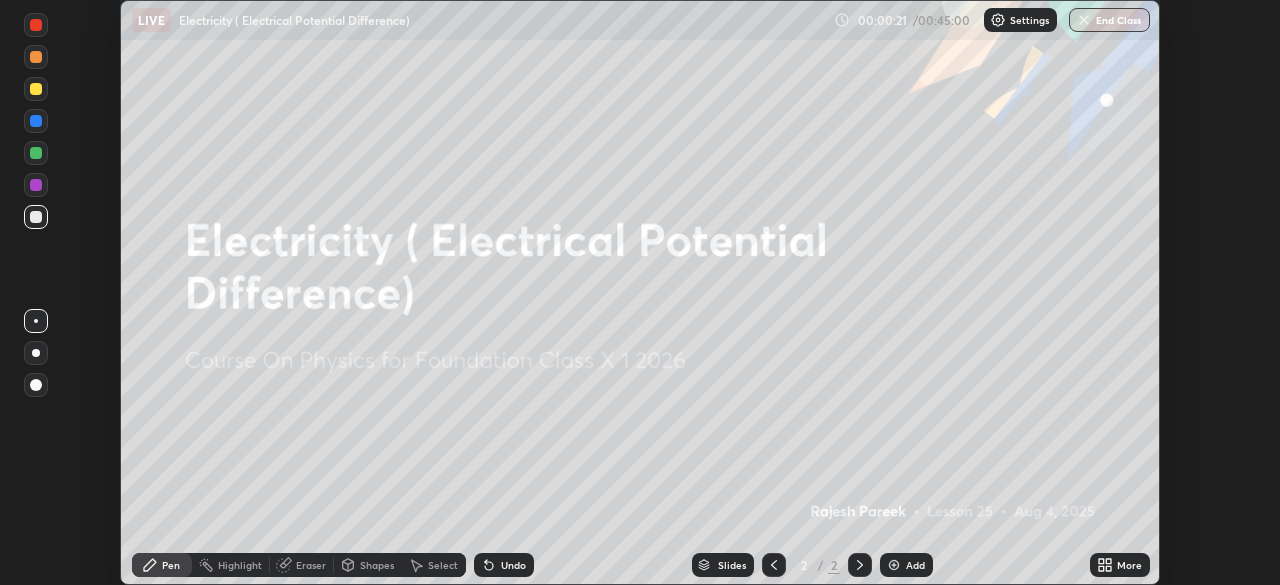click on "More" at bounding box center [1129, 565] 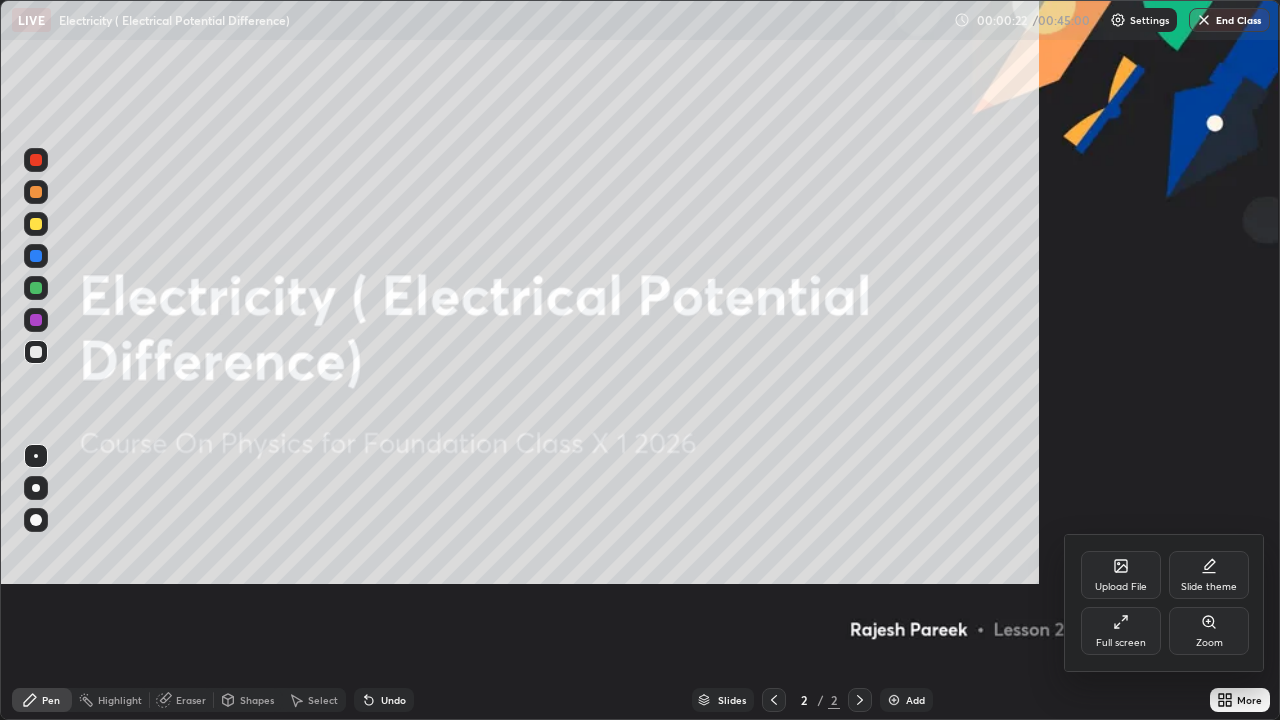 scroll, scrollTop: 99280, scrollLeft: 98720, axis: both 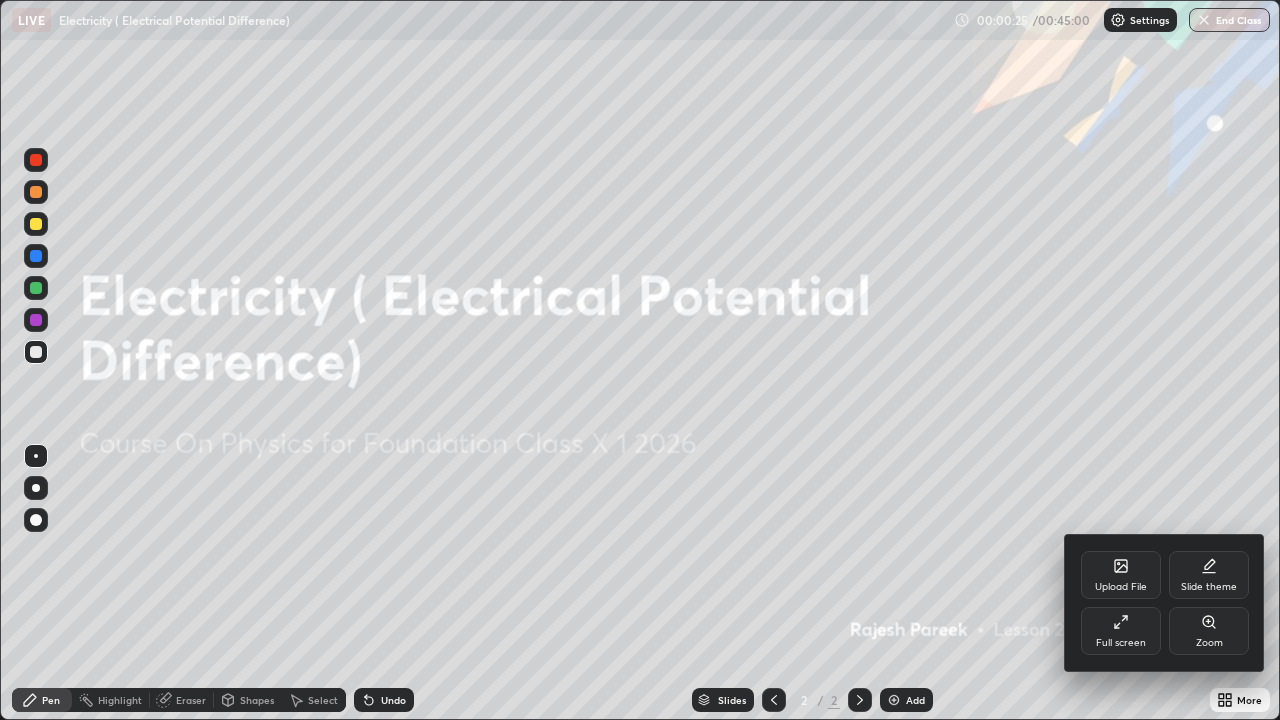 click at bounding box center [640, 360] 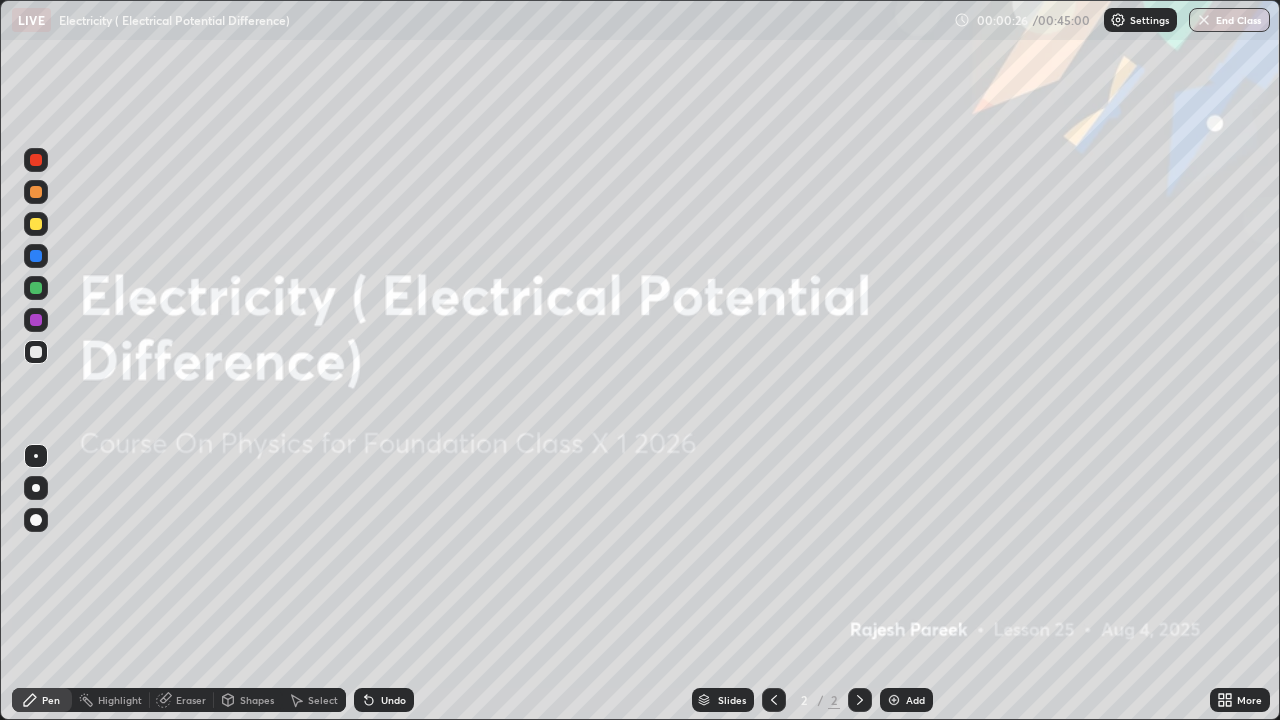 click on "Add" at bounding box center [915, 700] 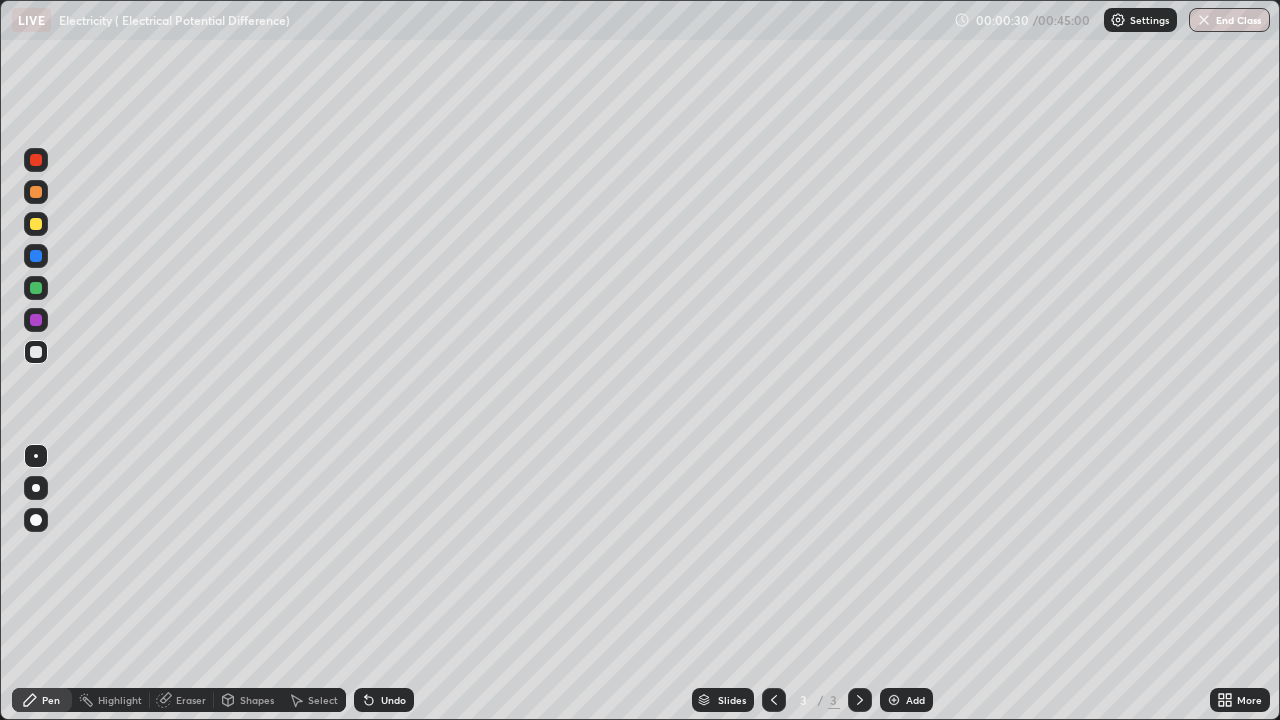 click at bounding box center (36, 488) 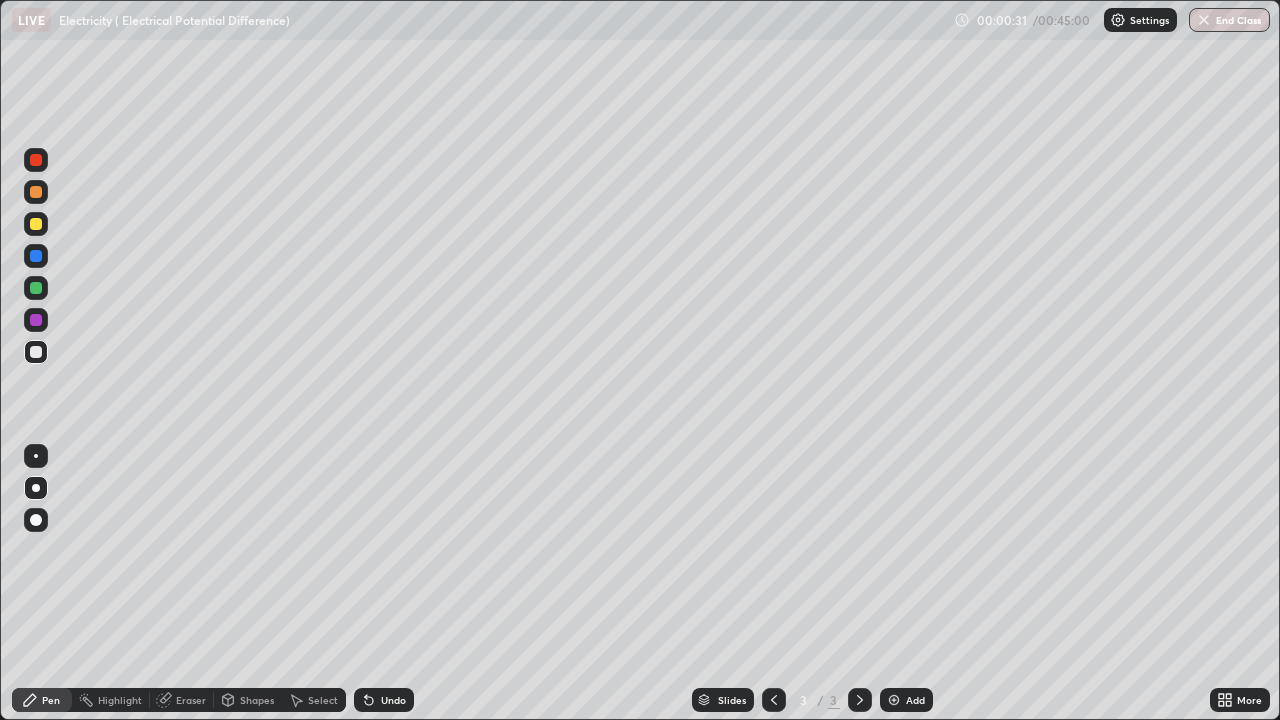 click at bounding box center [36, 224] 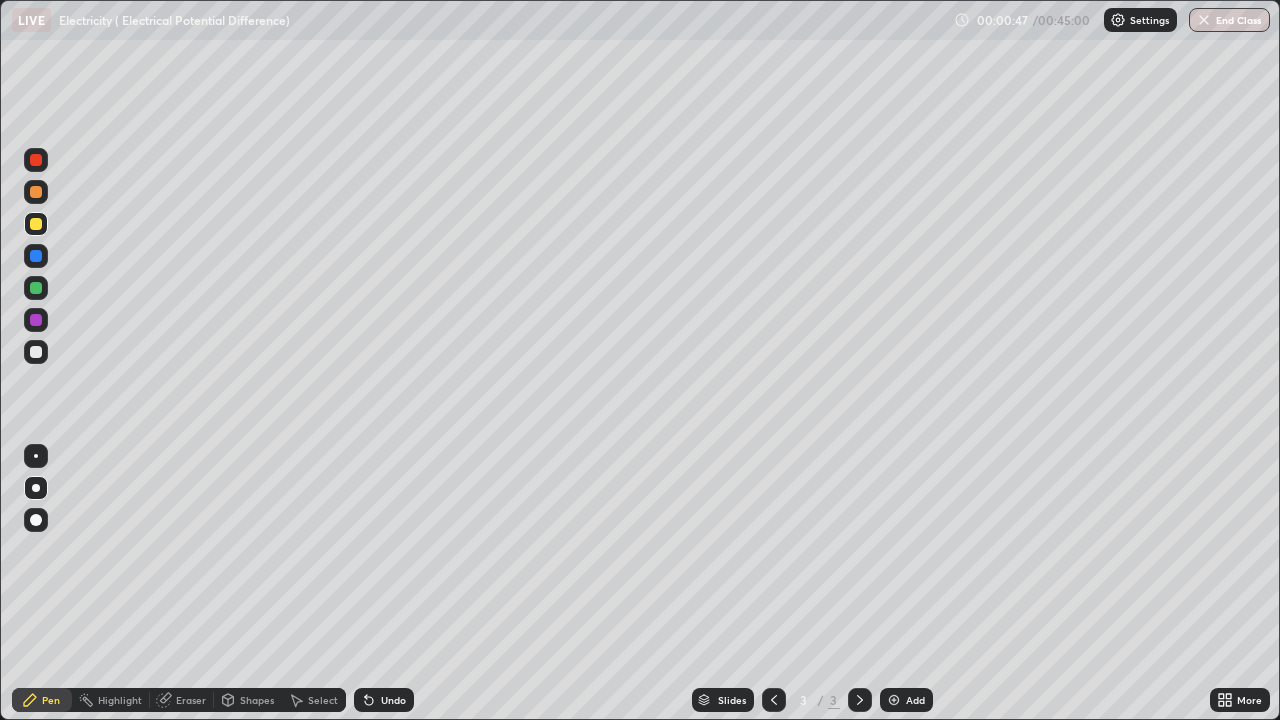 click on "Eraser" at bounding box center [191, 700] 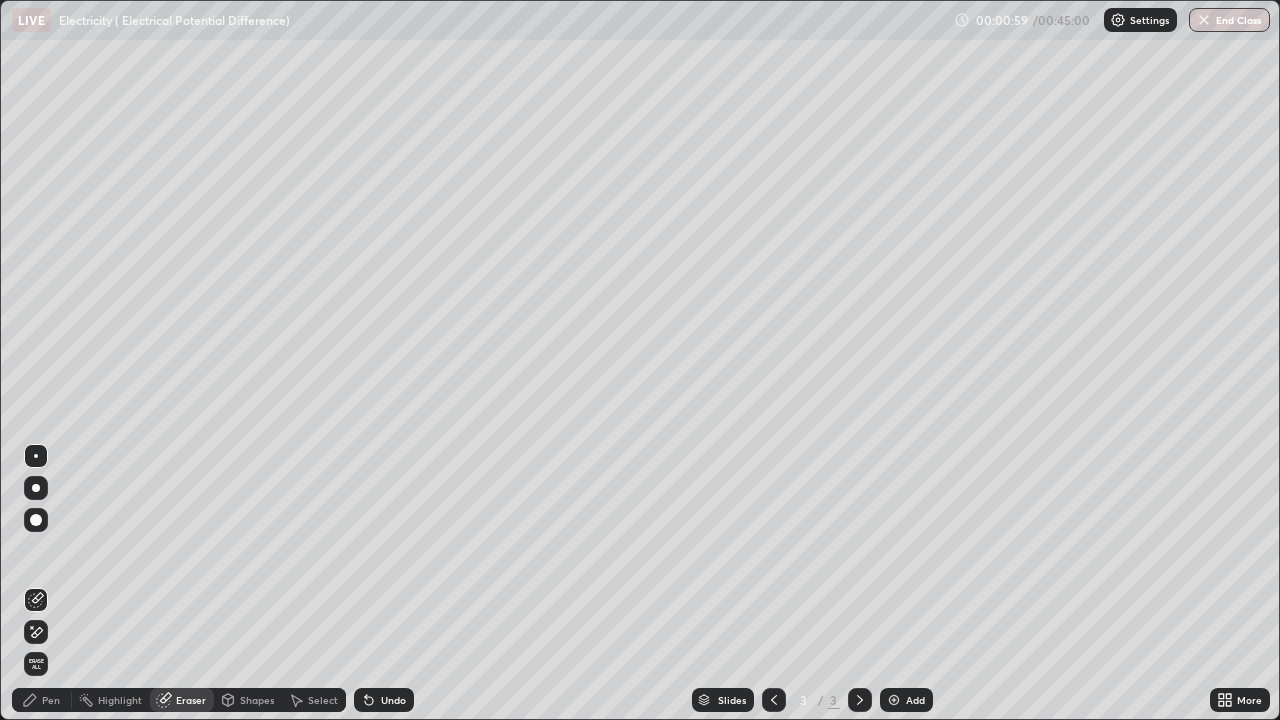 click on "Pen" at bounding box center [51, 700] 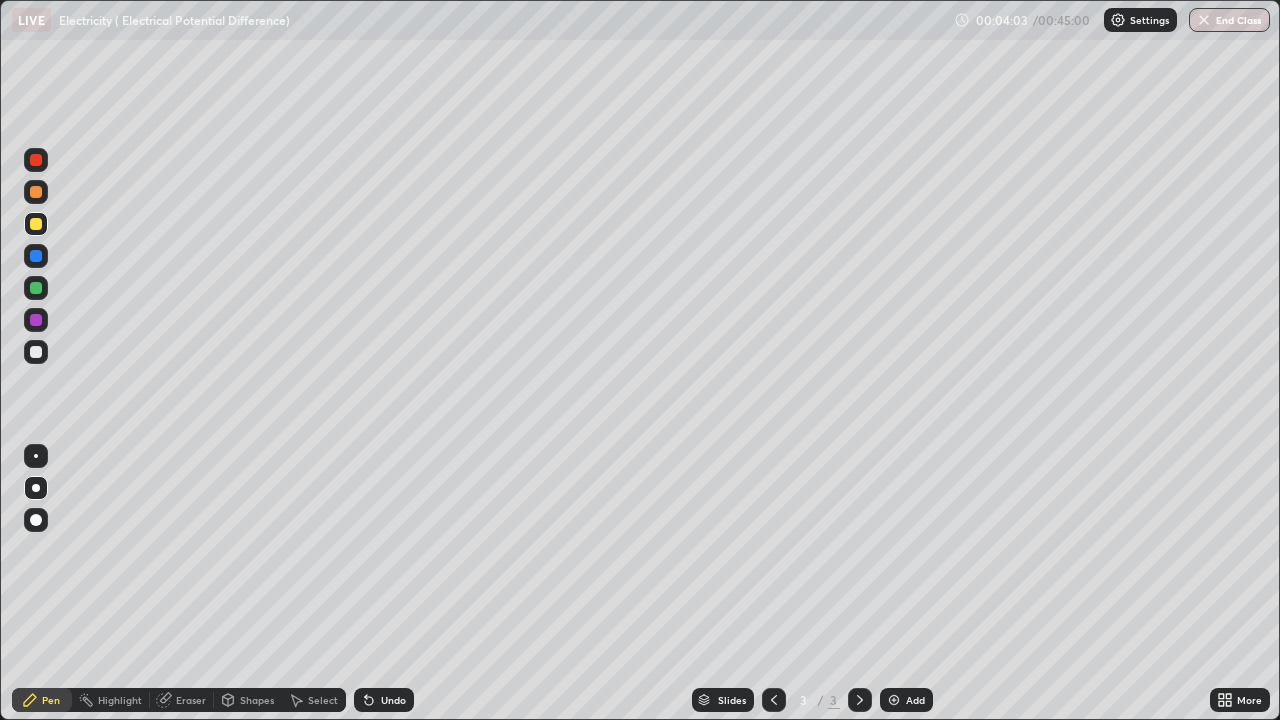 click 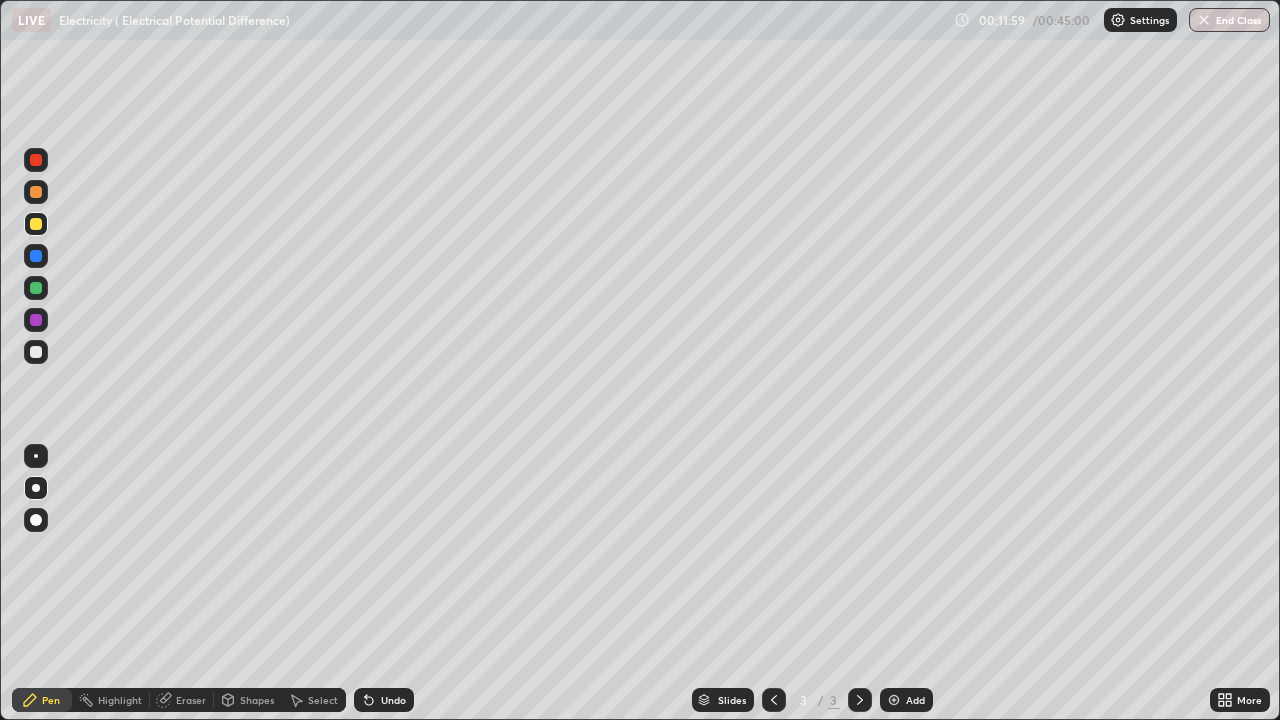 click 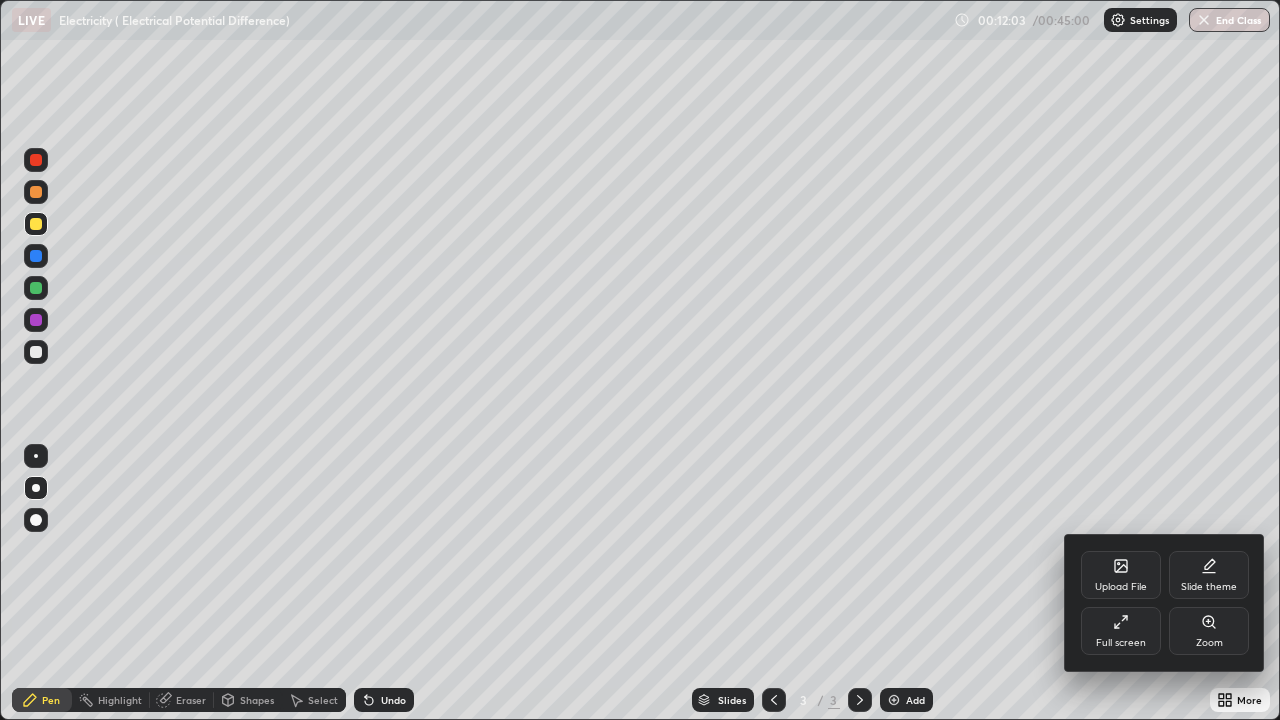 click on "Upload File" at bounding box center [1121, 575] 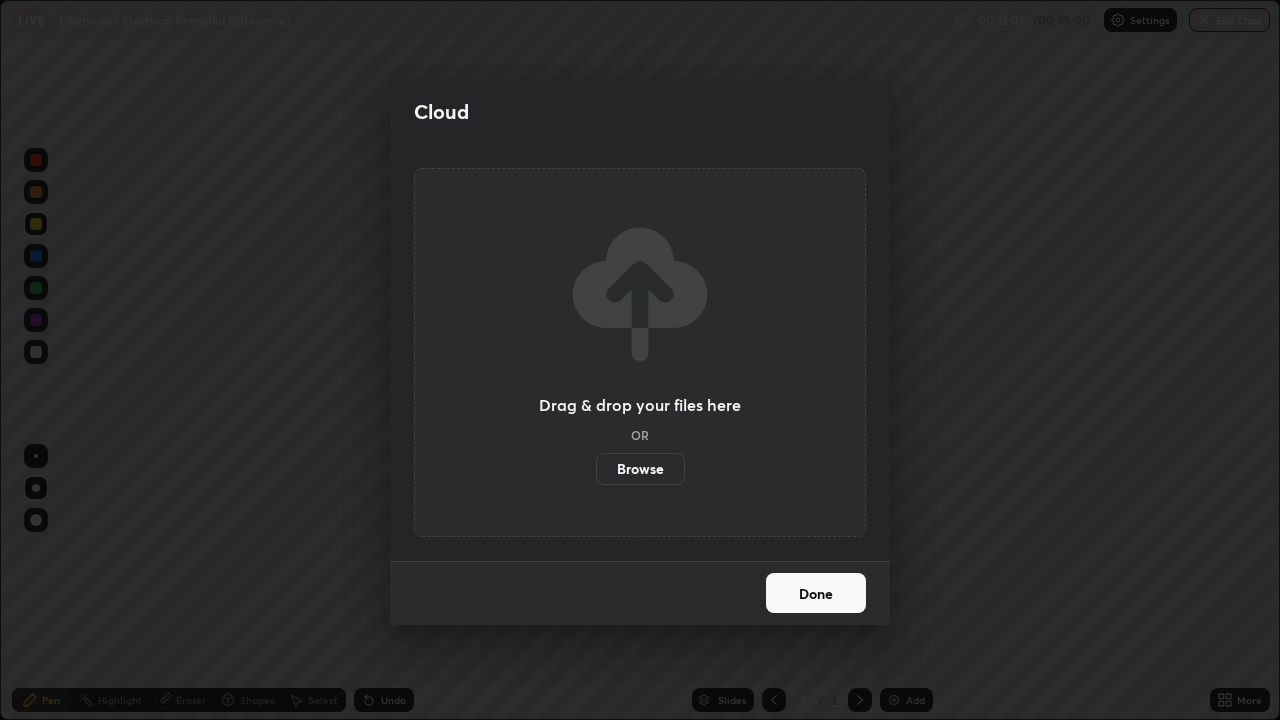 click on "Browse" at bounding box center [640, 469] 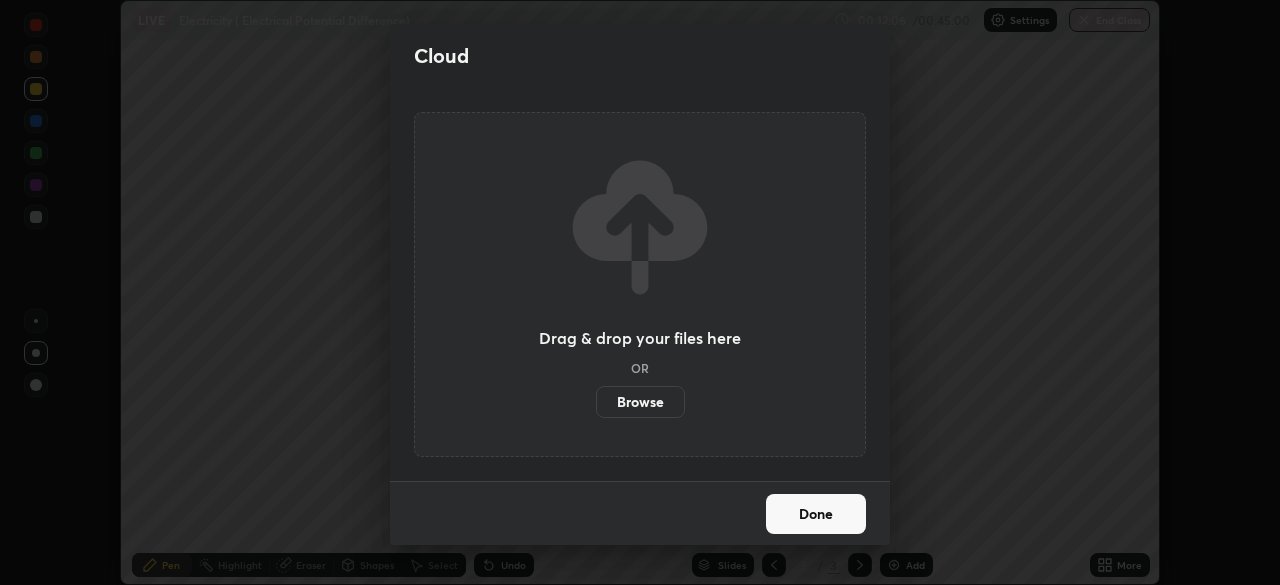 scroll, scrollTop: 585, scrollLeft: 1280, axis: both 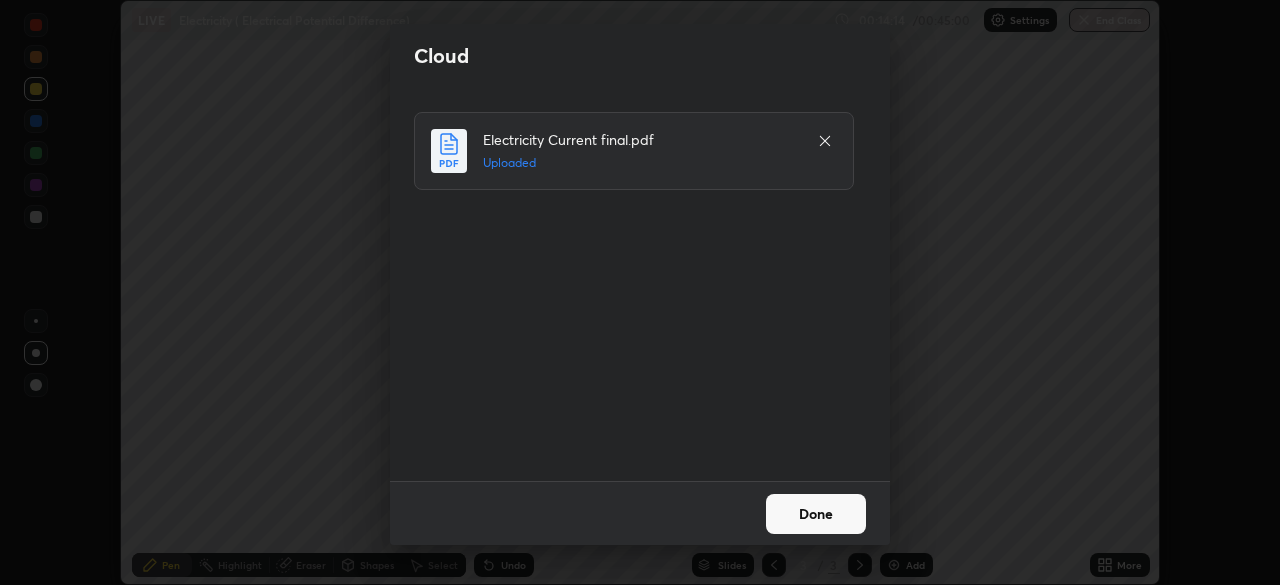 click on "Done" at bounding box center (816, 514) 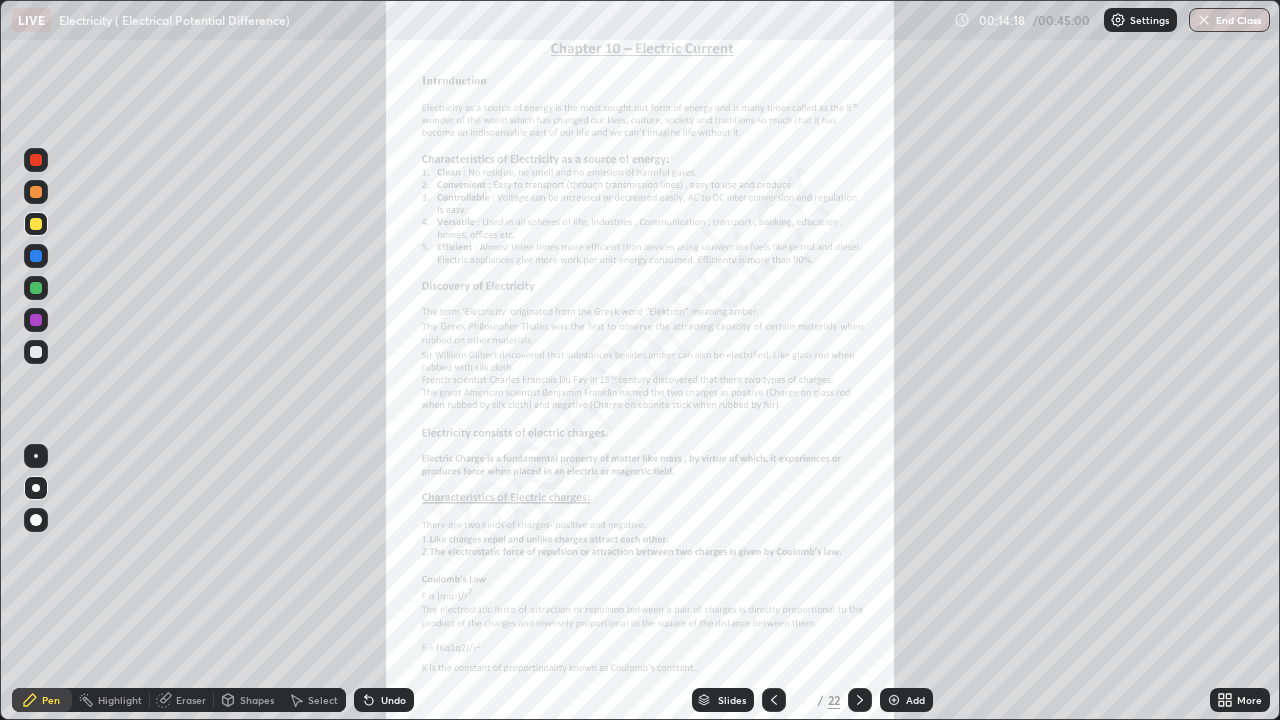 scroll, scrollTop: 99280, scrollLeft: 98720, axis: both 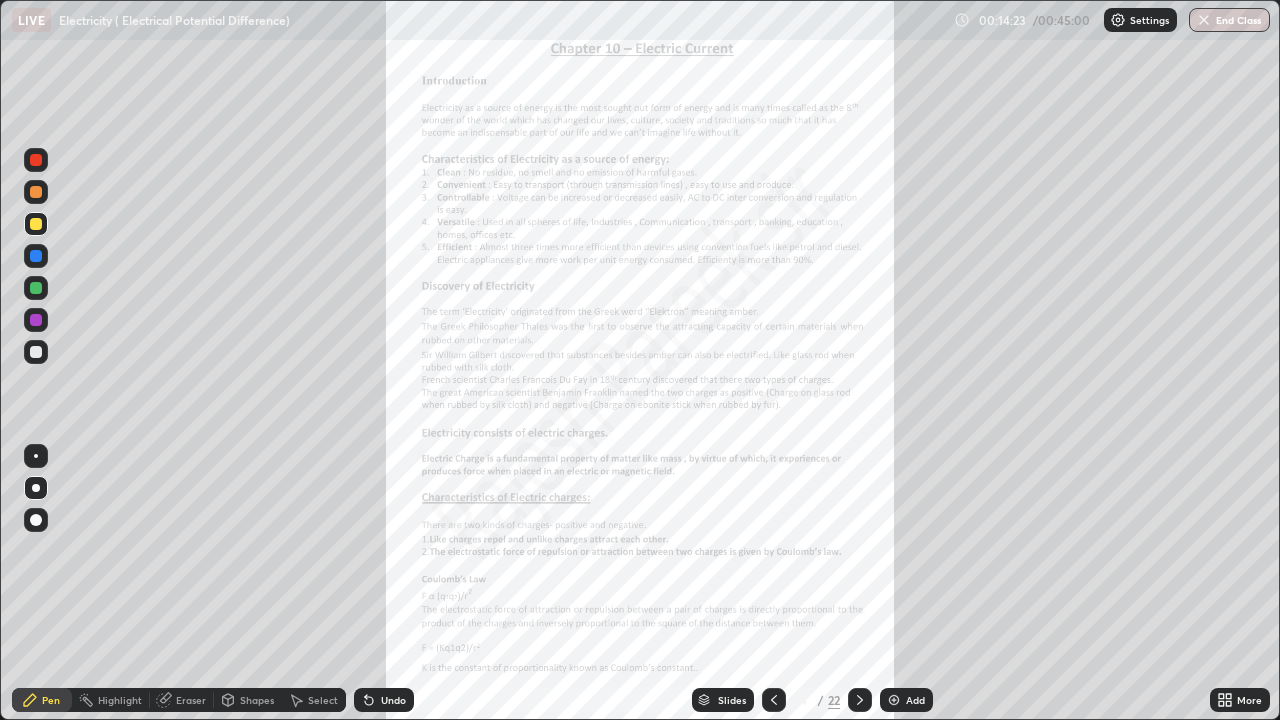 click 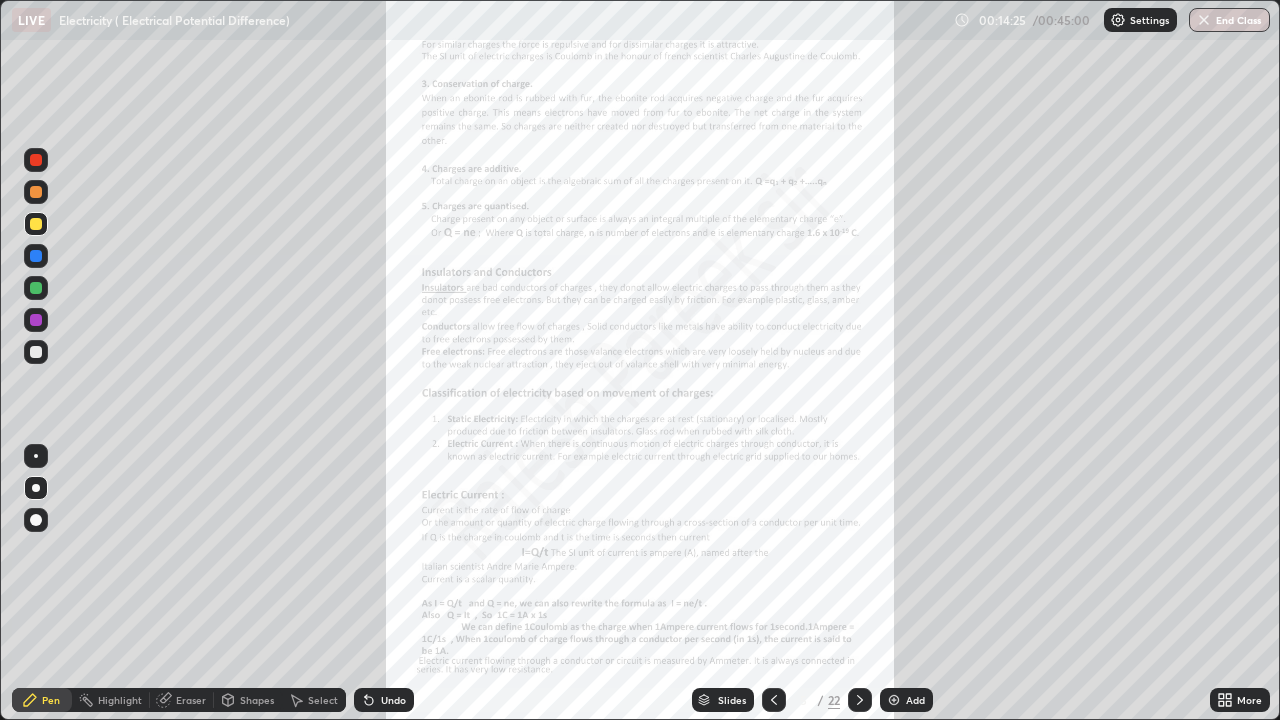 click 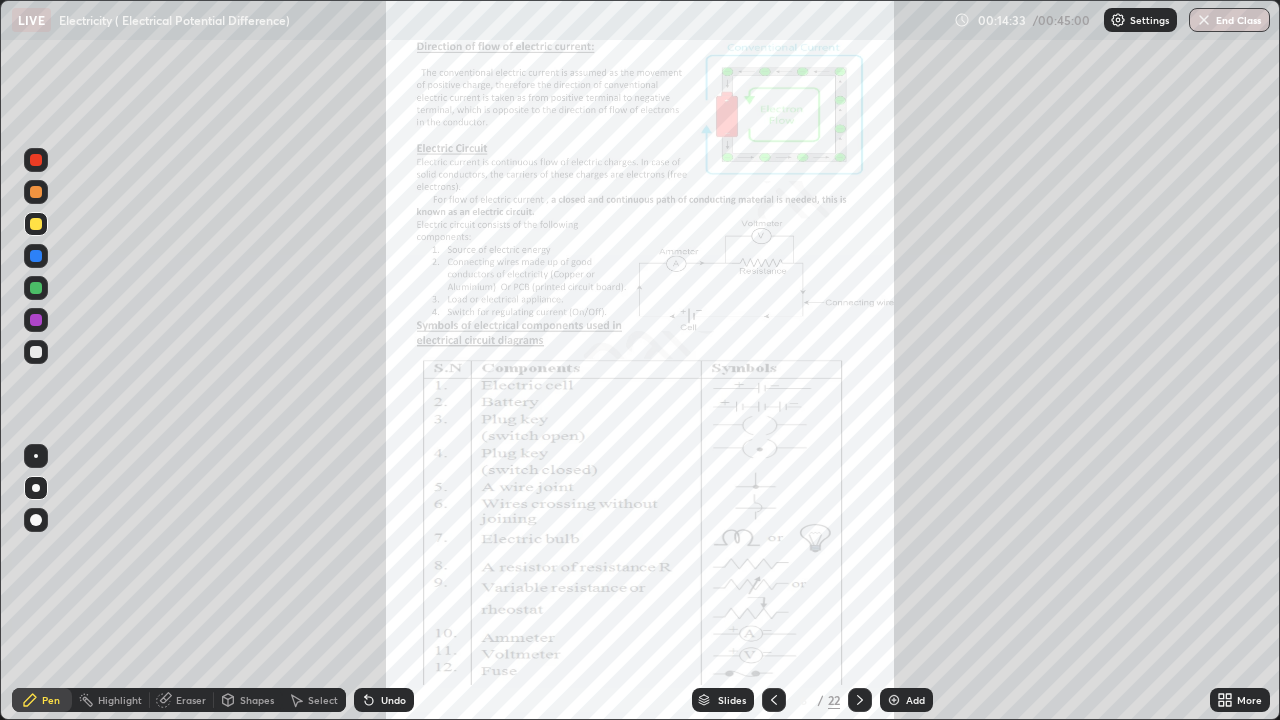 click 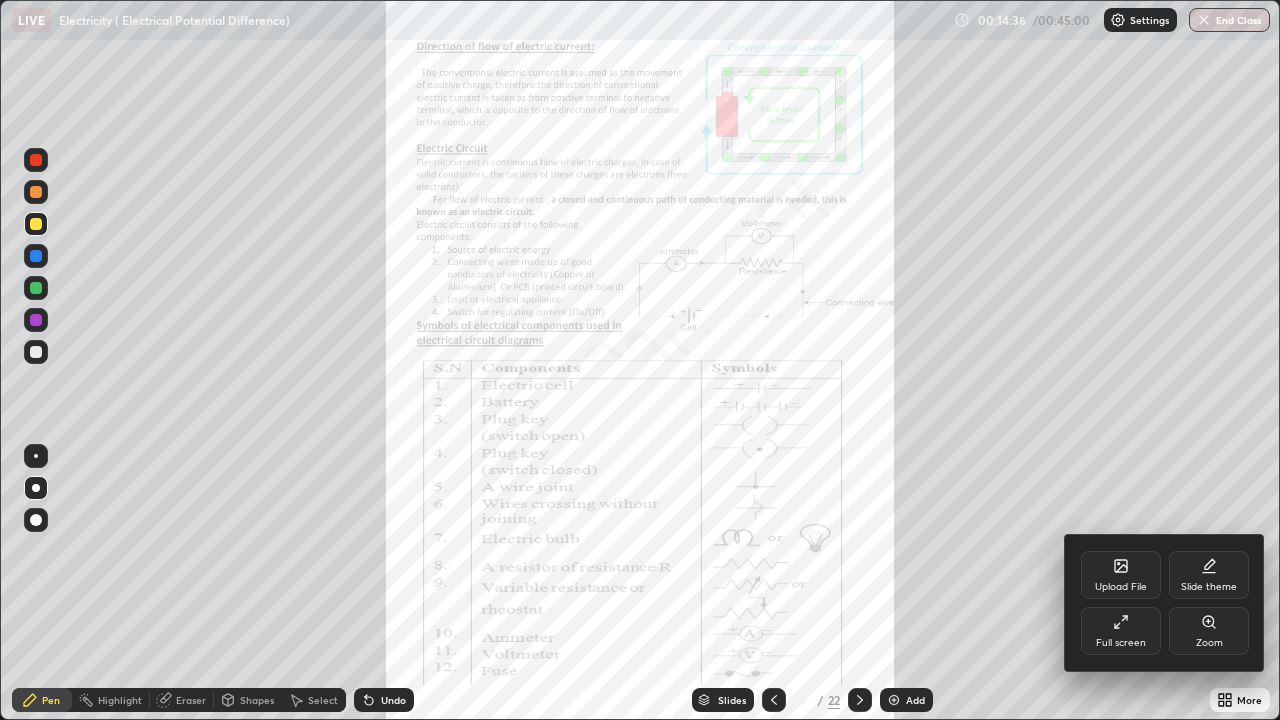 click 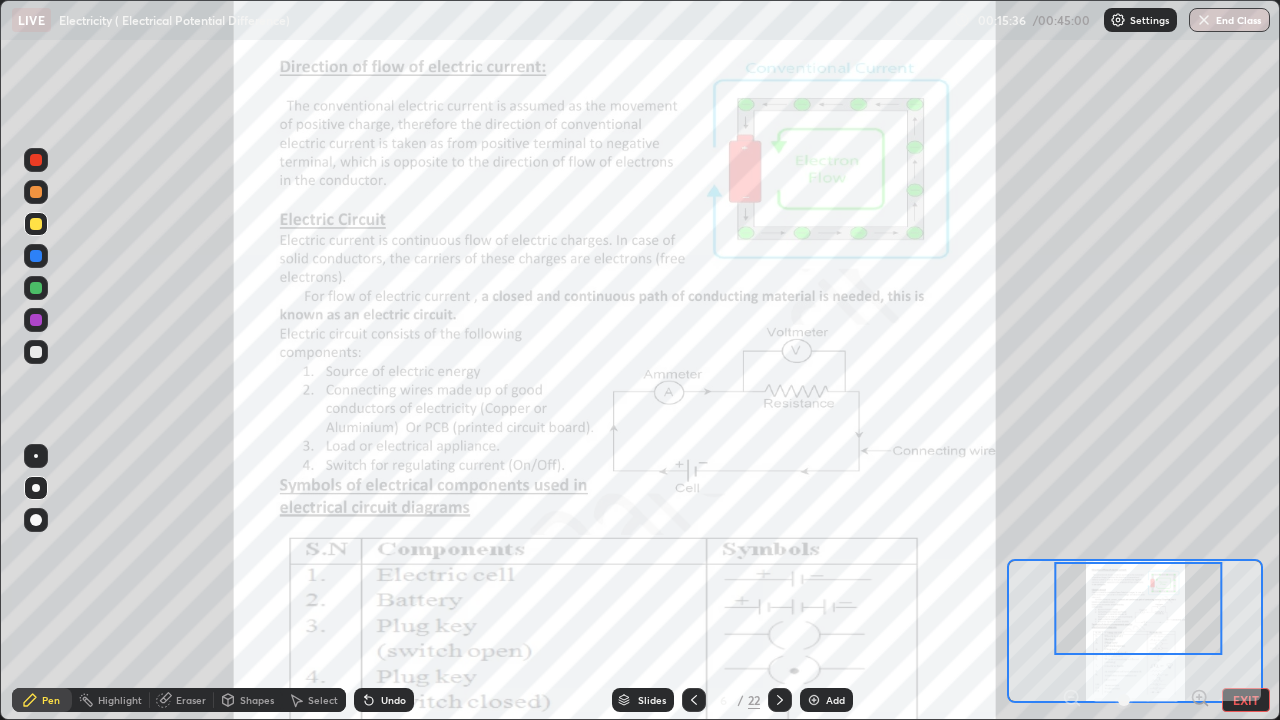 click 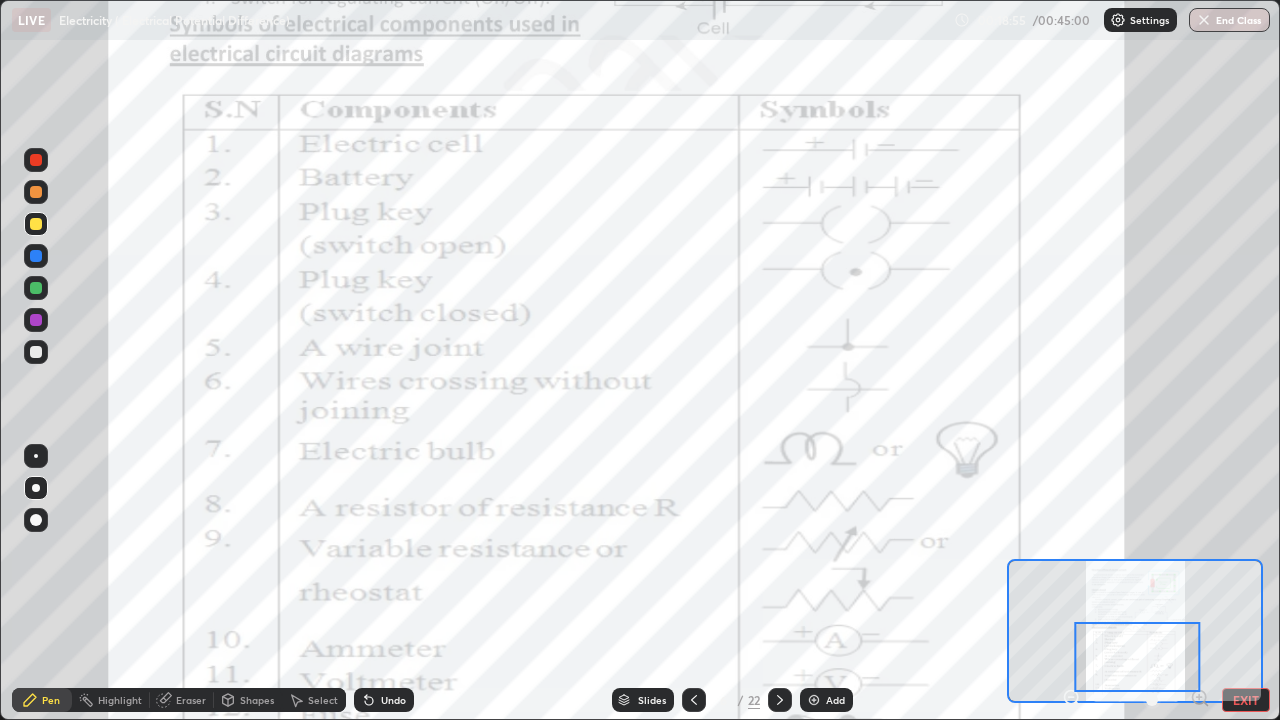click at bounding box center [36, 256] 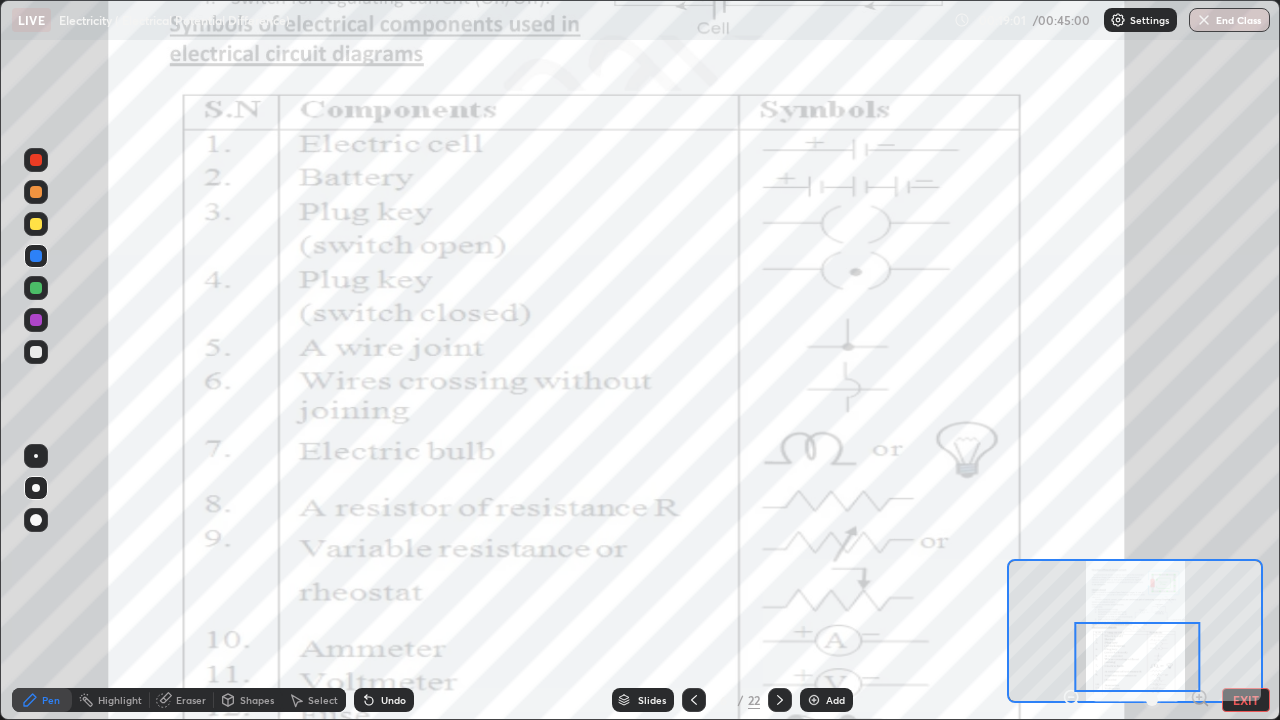 click at bounding box center (36, 456) 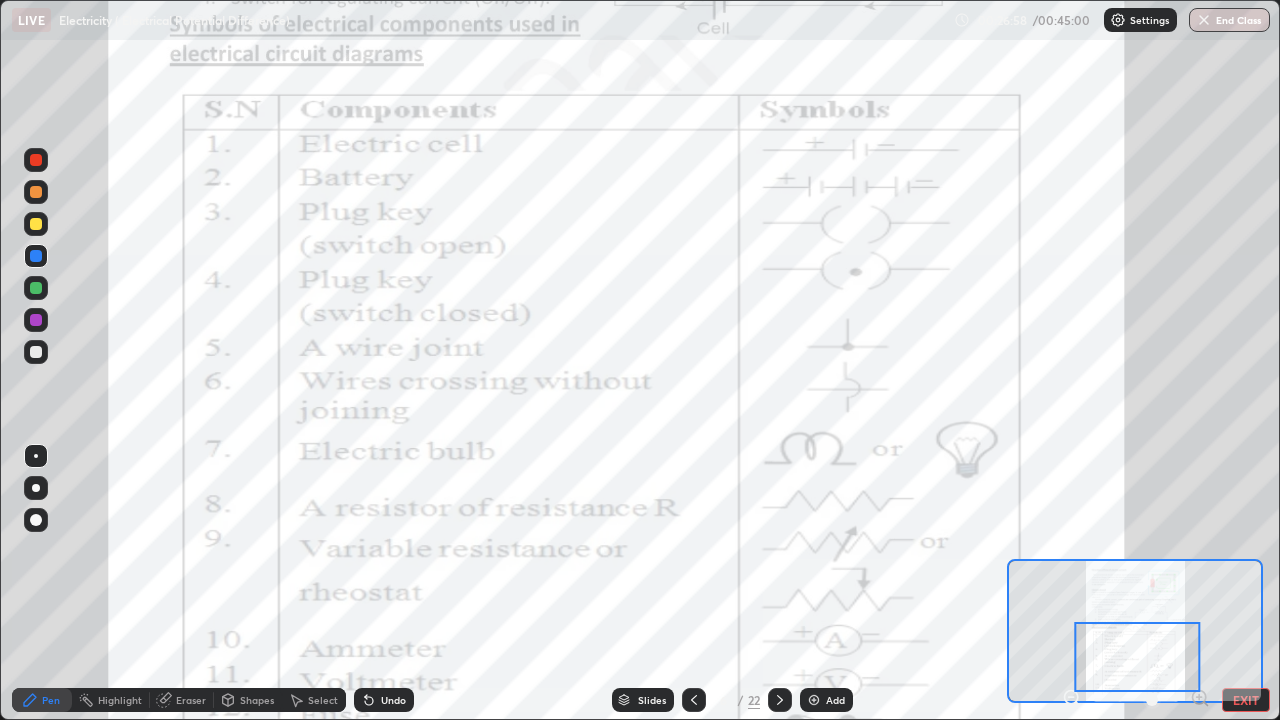 click on "Eraser" at bounding box center (182, 700) 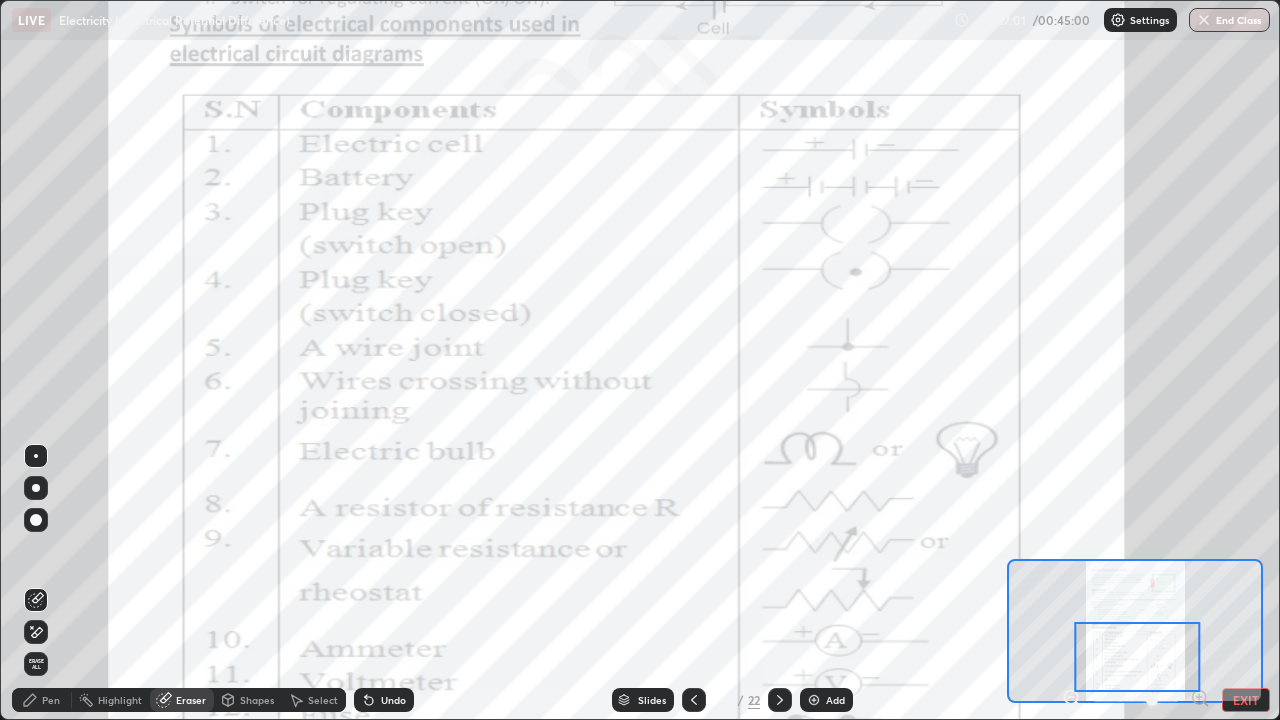 click on "Pen" at bounding box center (51, 700) 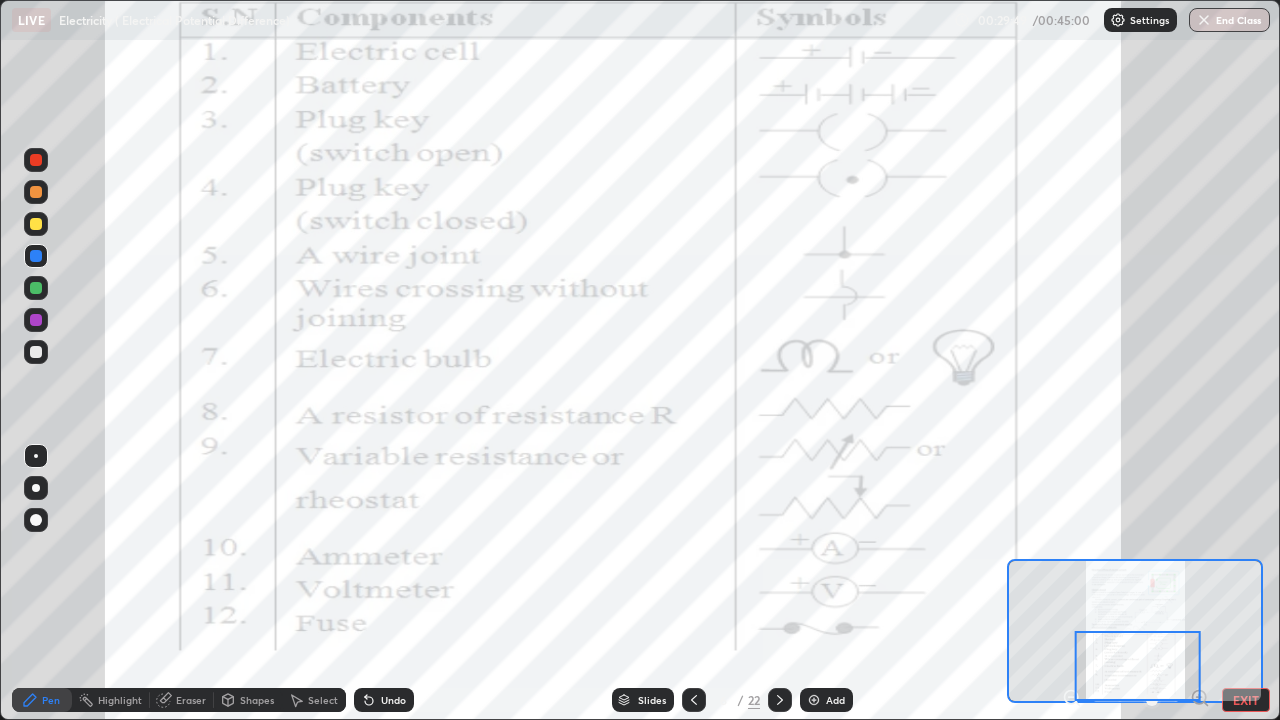 click on "EXIT" at bounding box center (1246, 700) 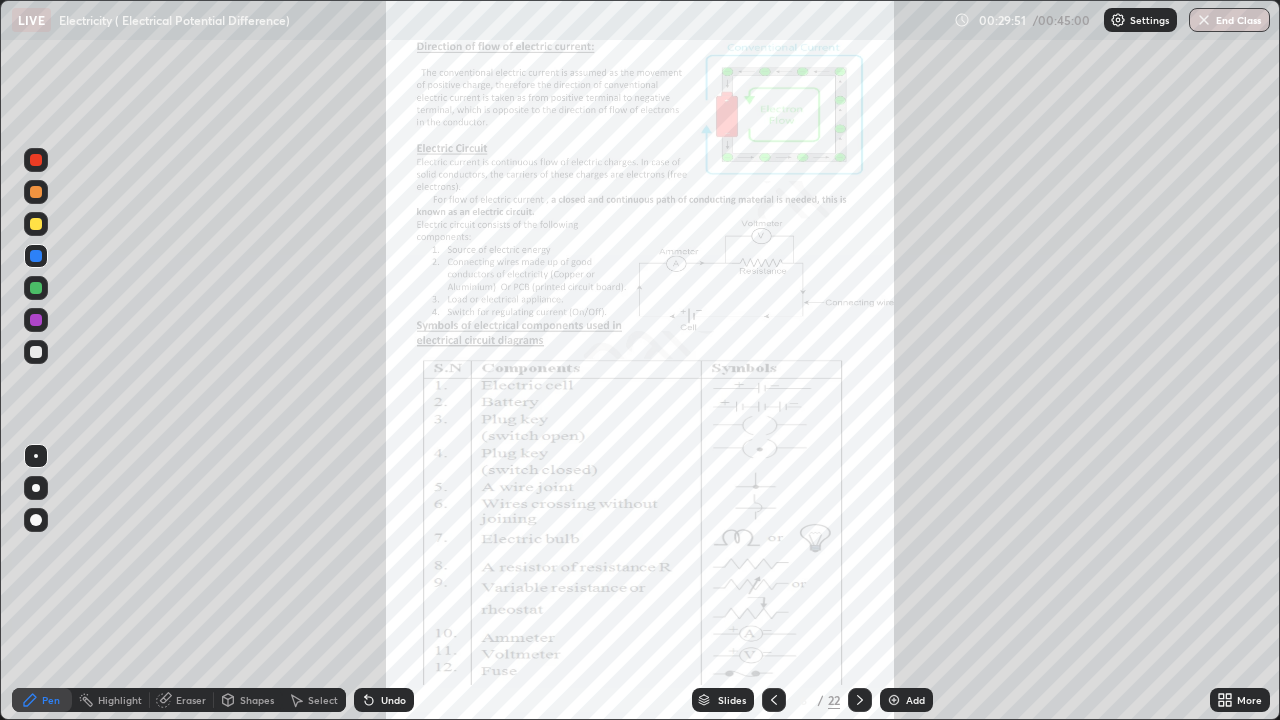 click 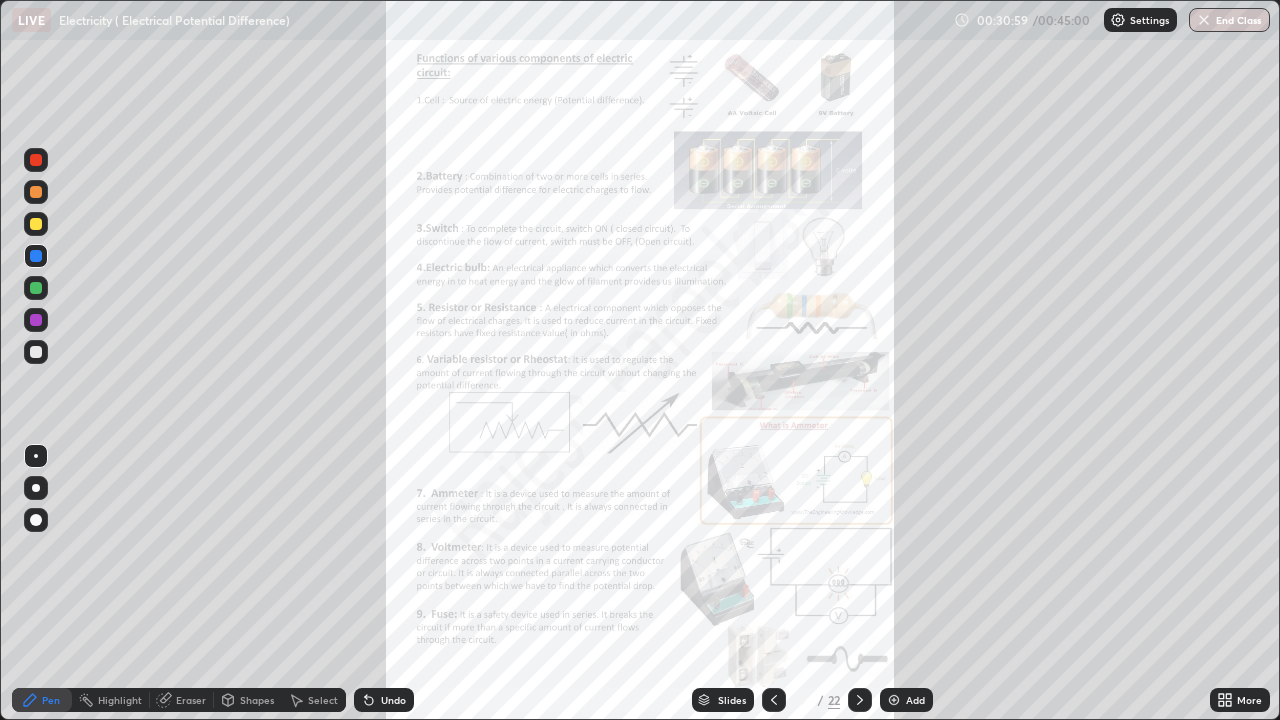 click 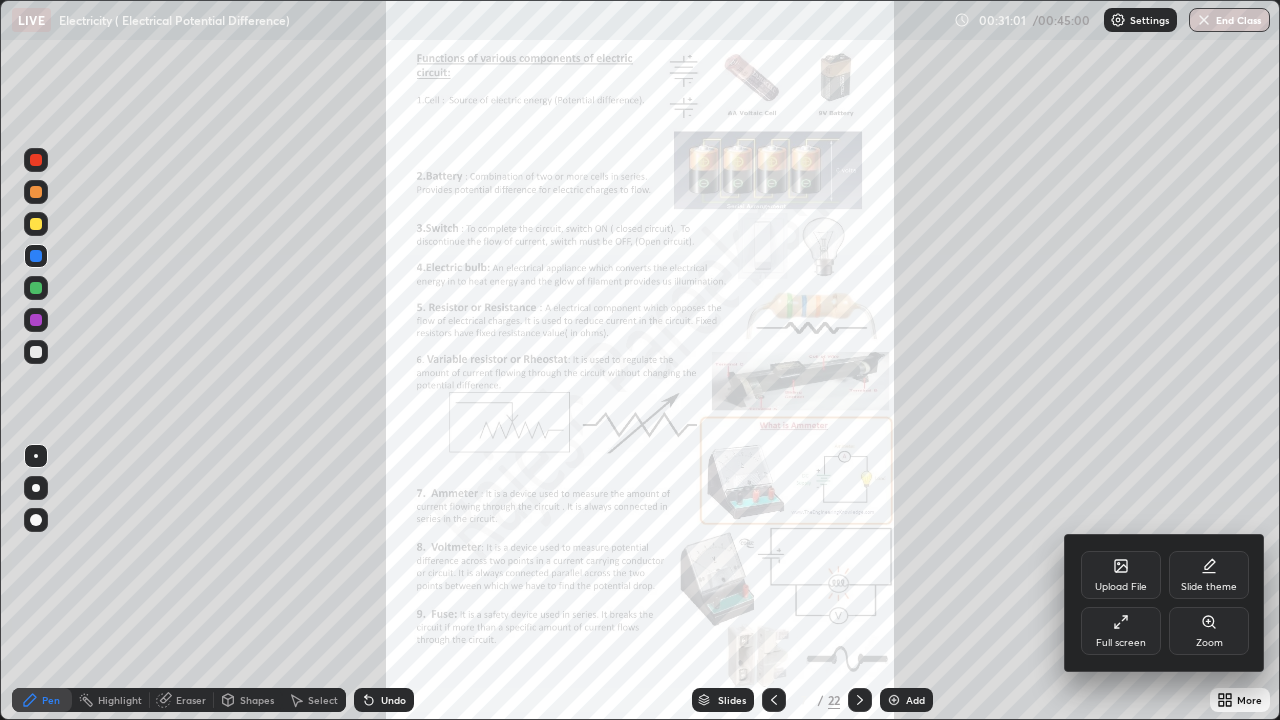 click 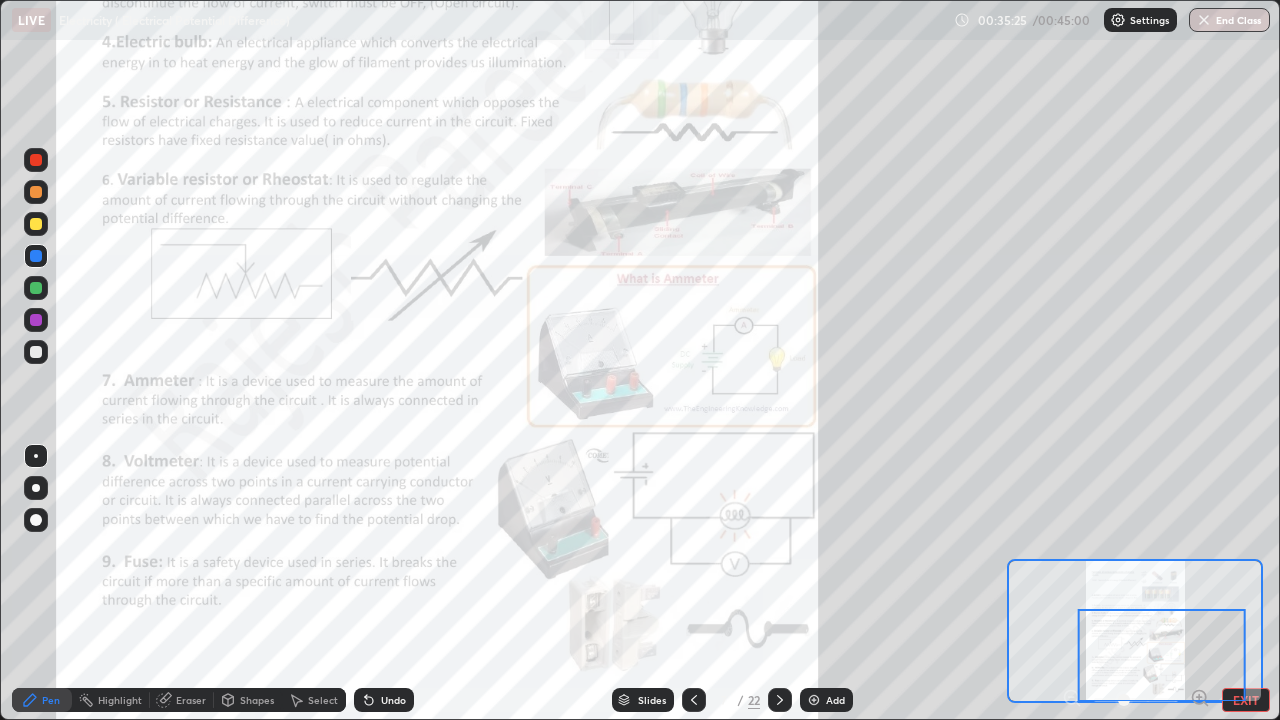 click at bounding box center [1162, 655] 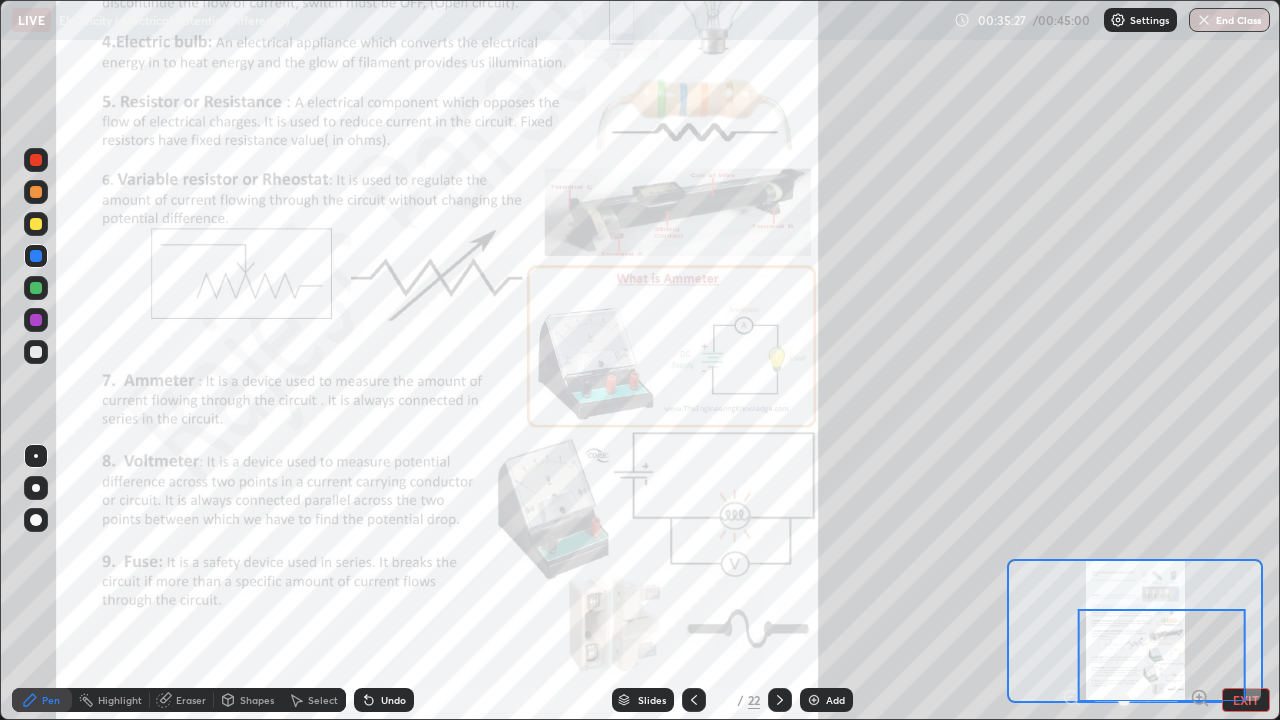 click at bounding box center (1162, 655) 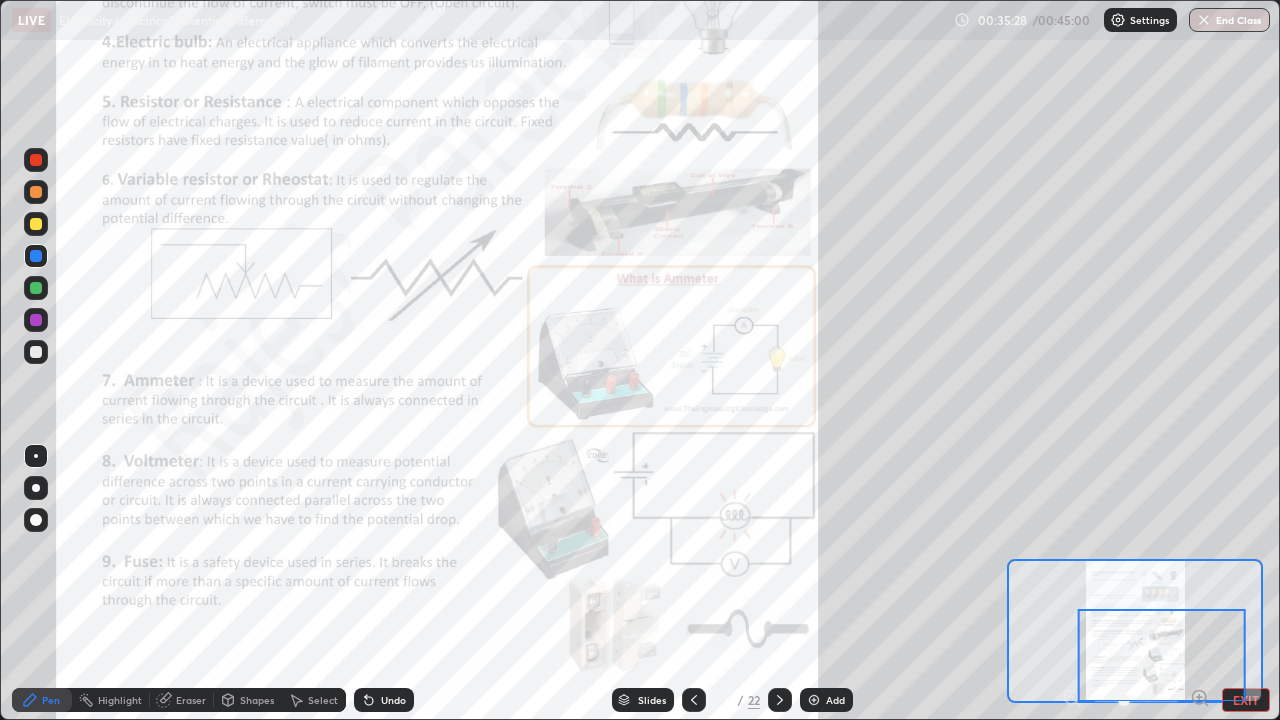click on "EXIT" at bounding box center (1246, 700) 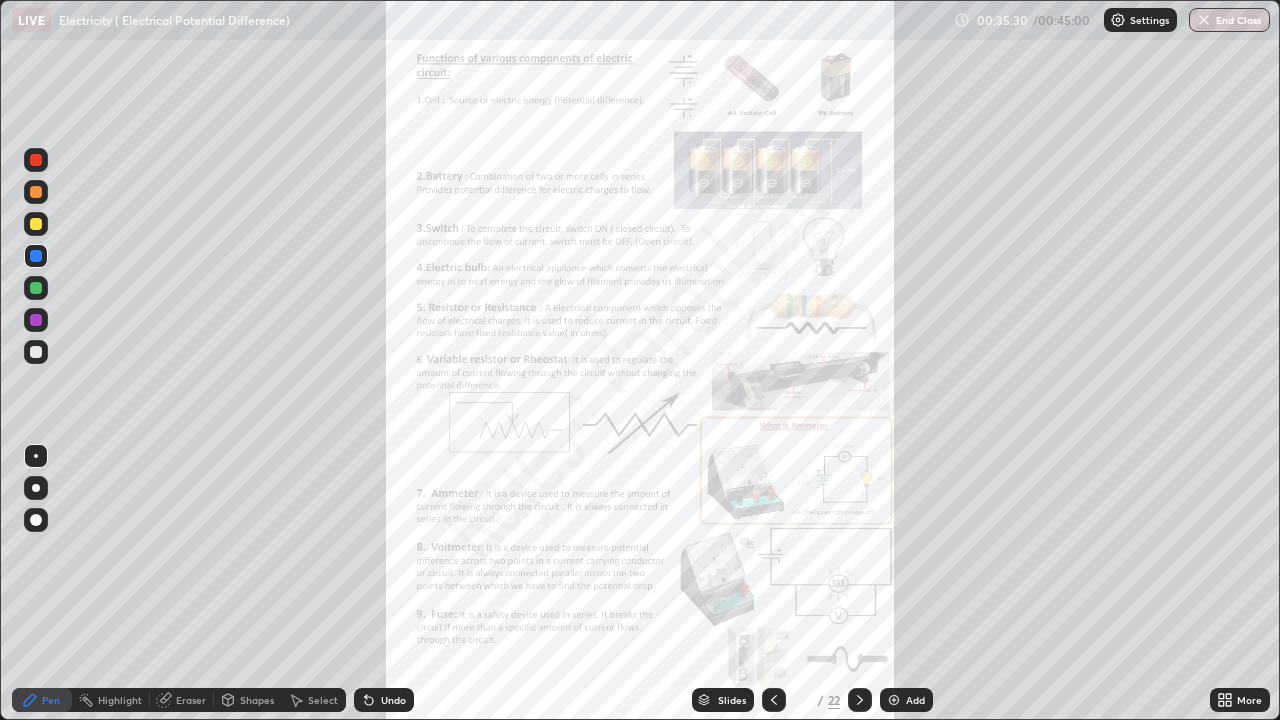 click at bounding box center [894, 700] 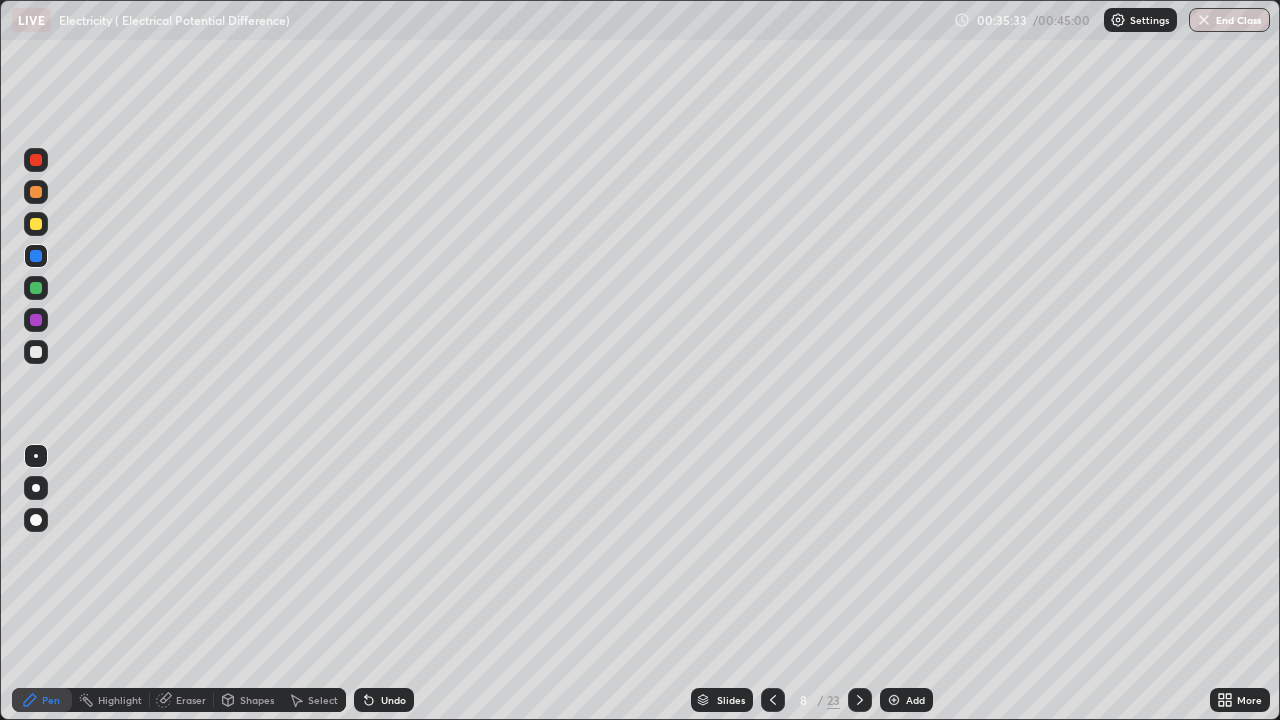click 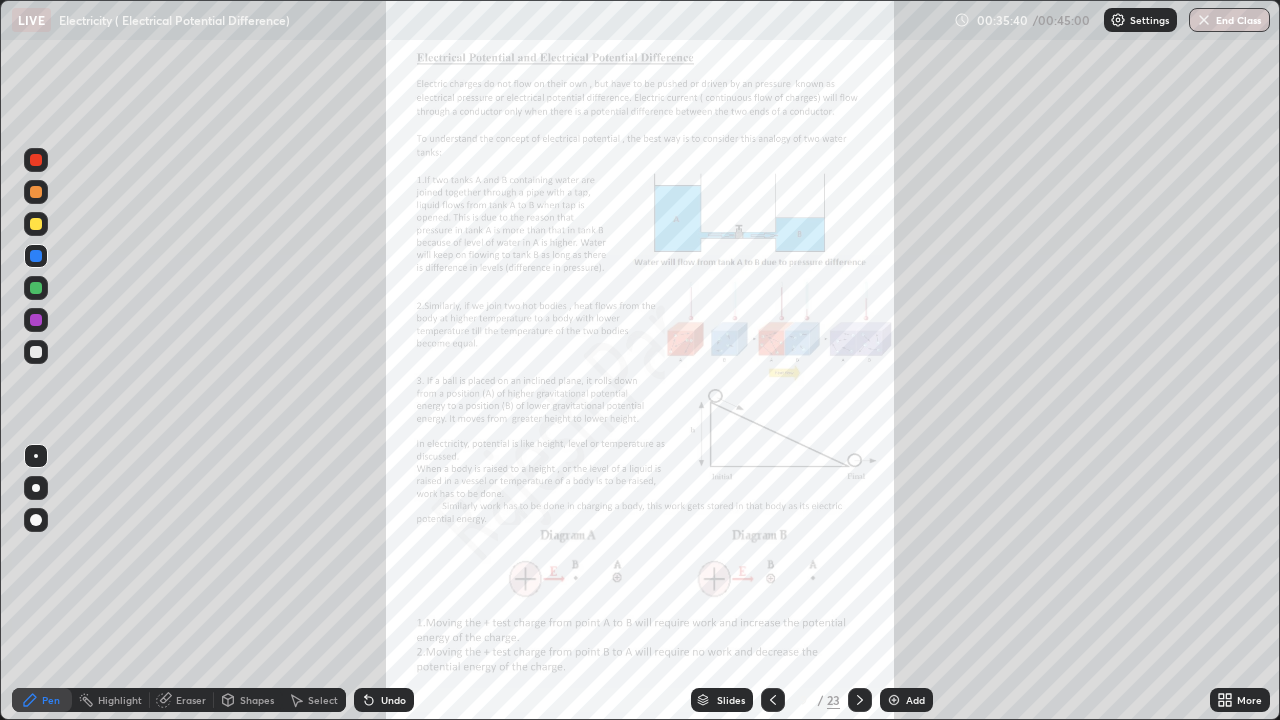 click 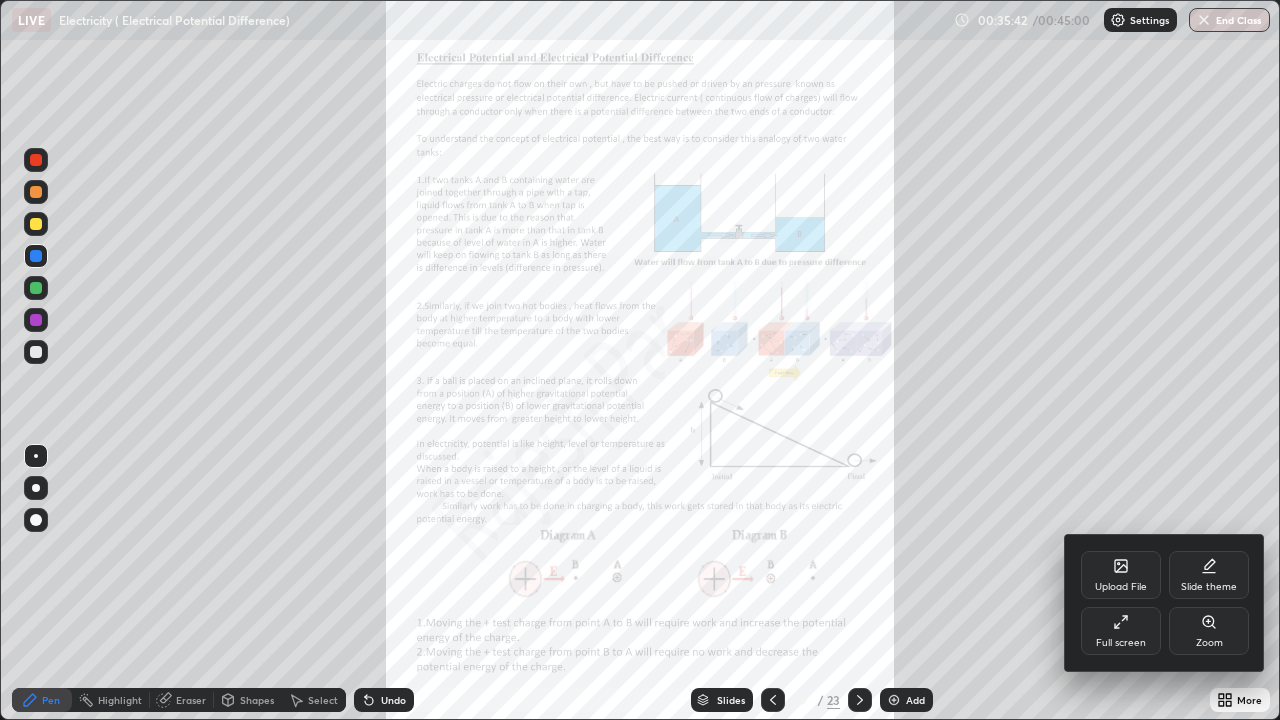 click 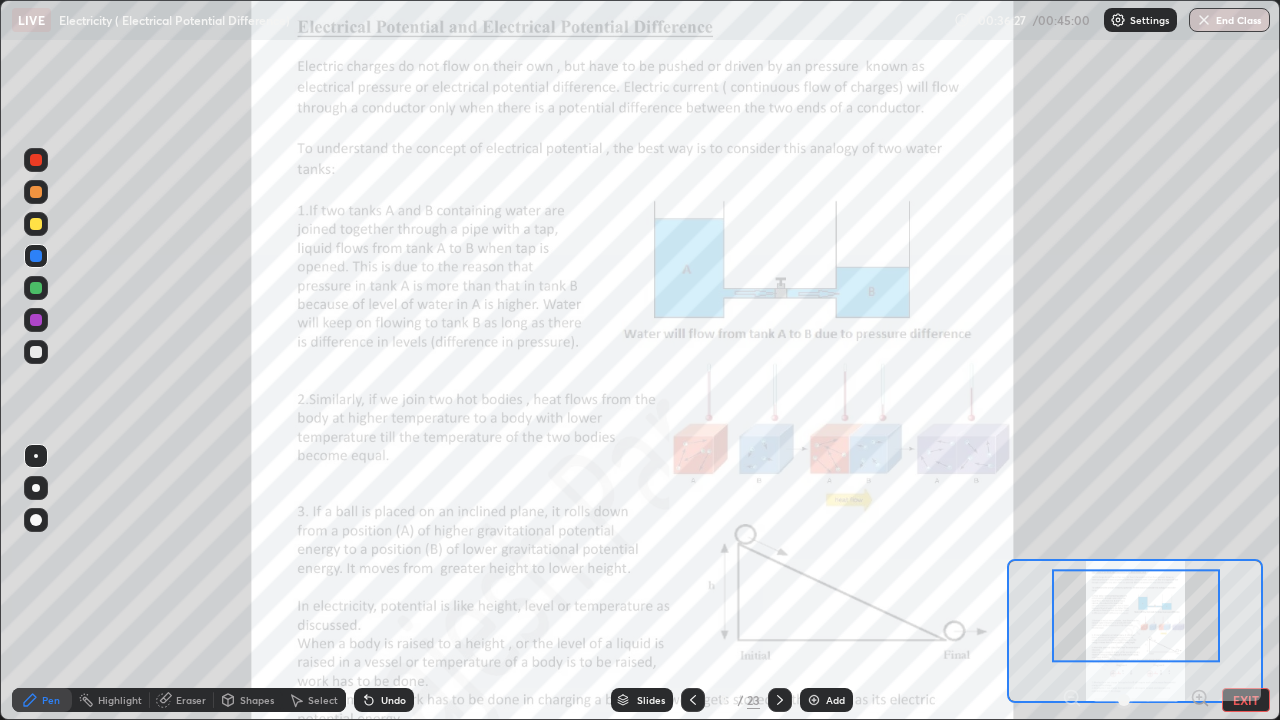 click 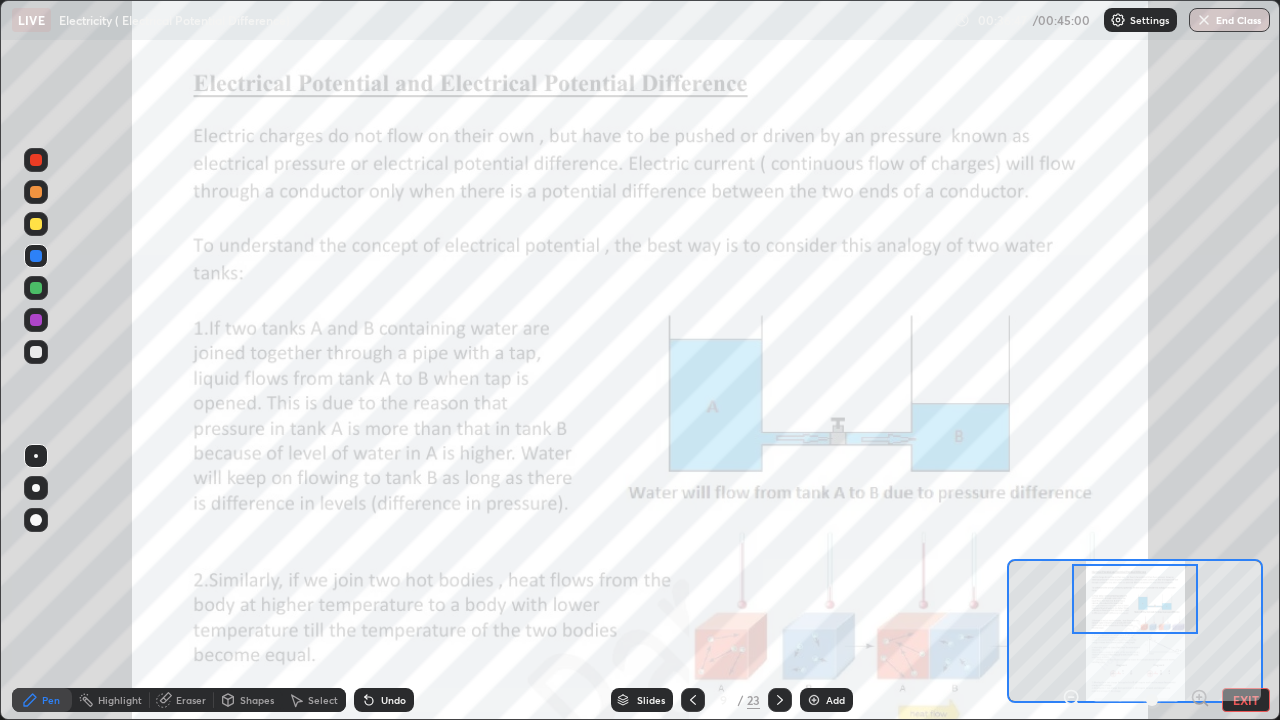 click on "Eraser" at bounding box center [191, 700] 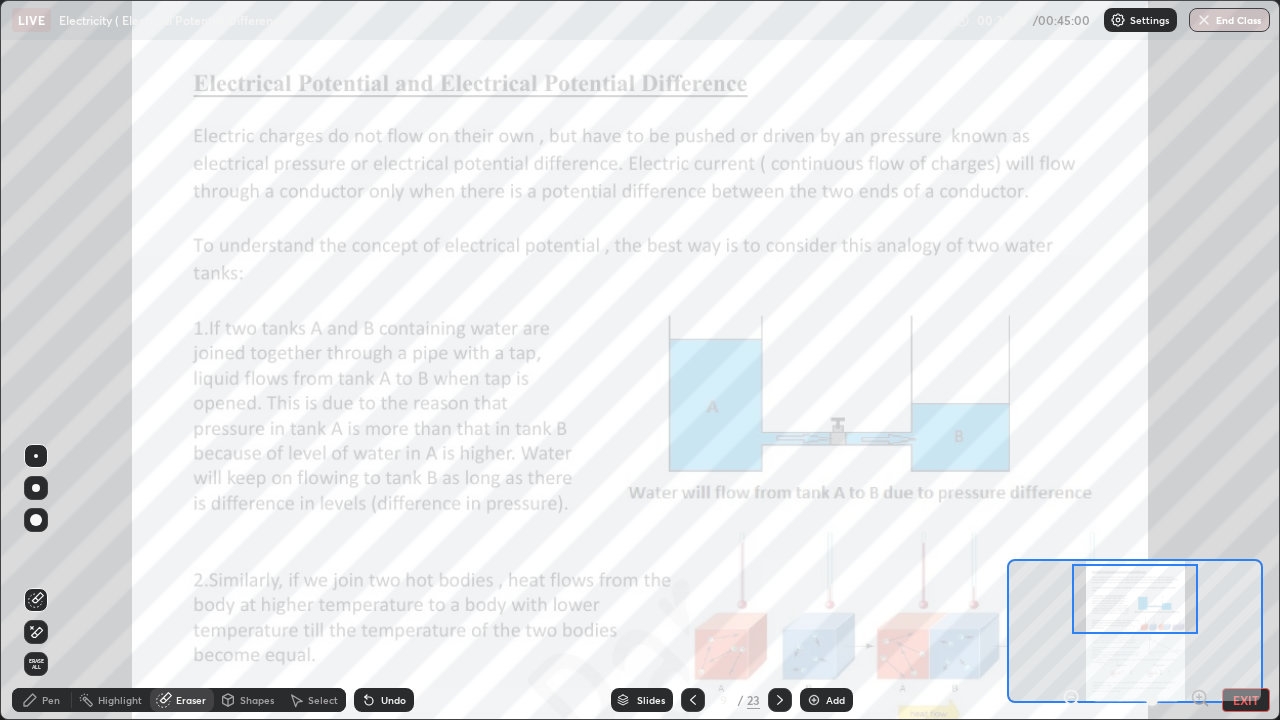 click on "Pen" at bounding box center [42, 700] 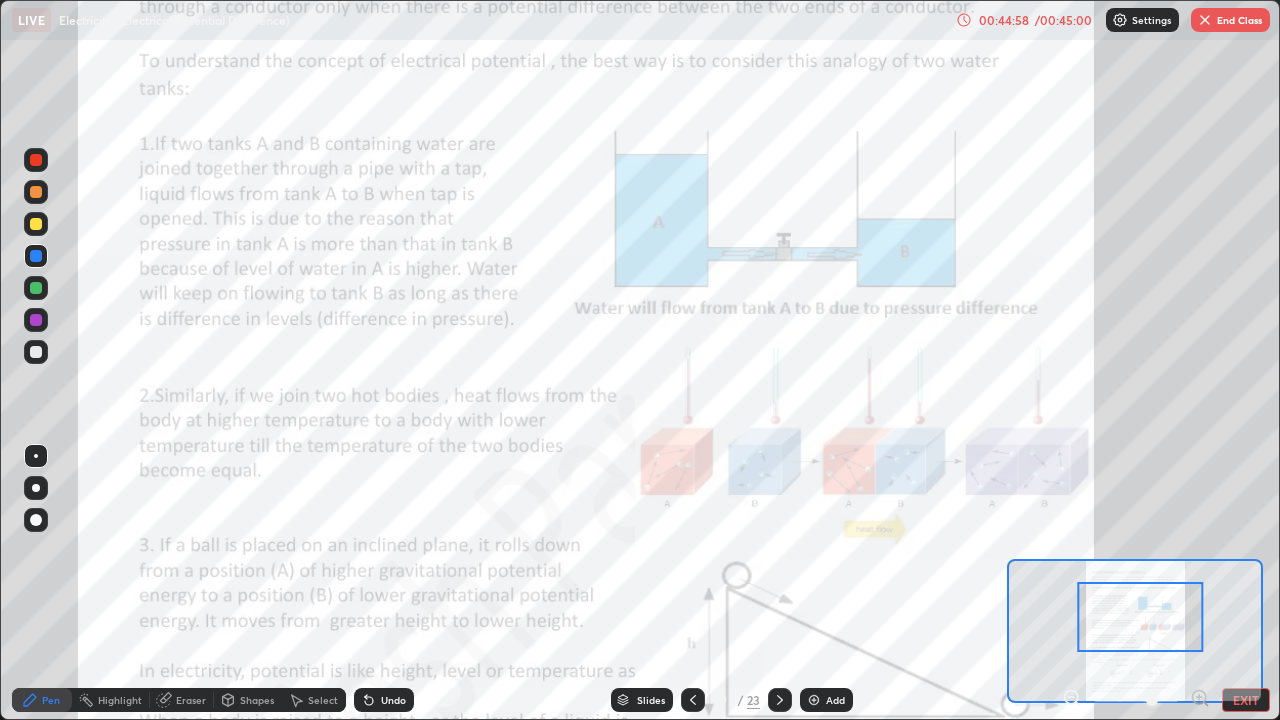 click on "End Class" at bounding box center [1230, 20] 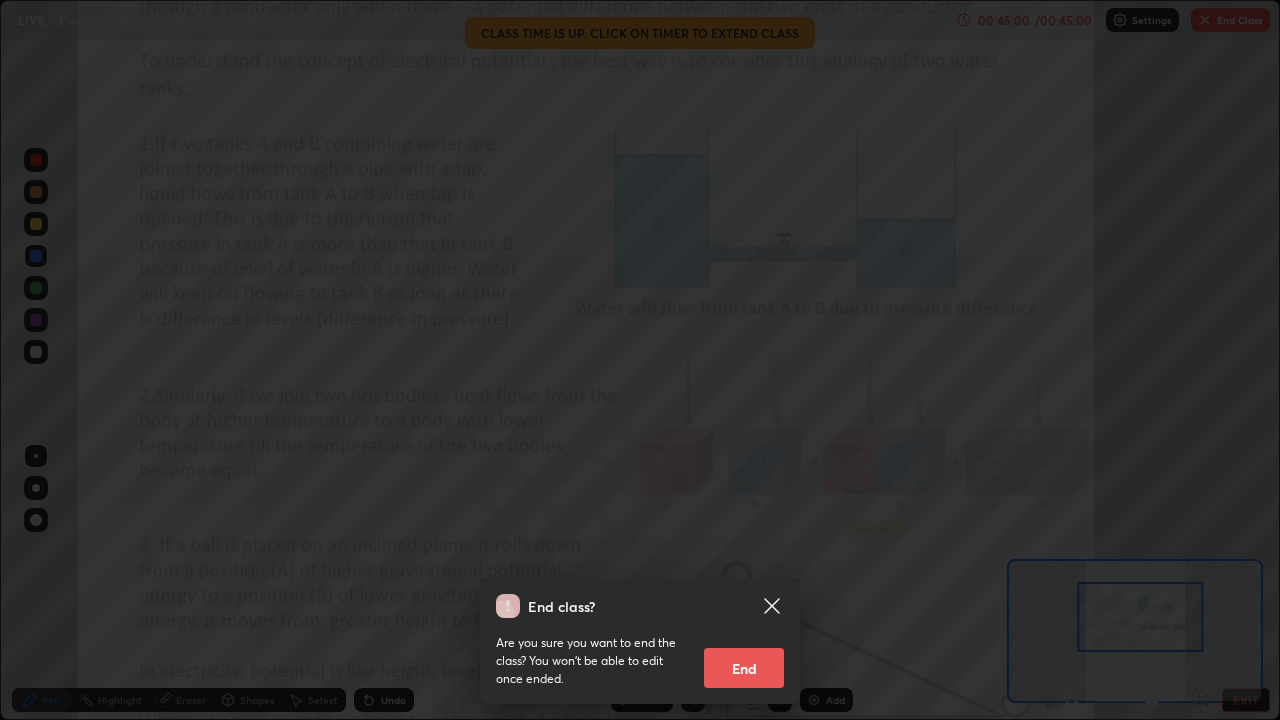 click on "End" at bounding box center (744, 668) 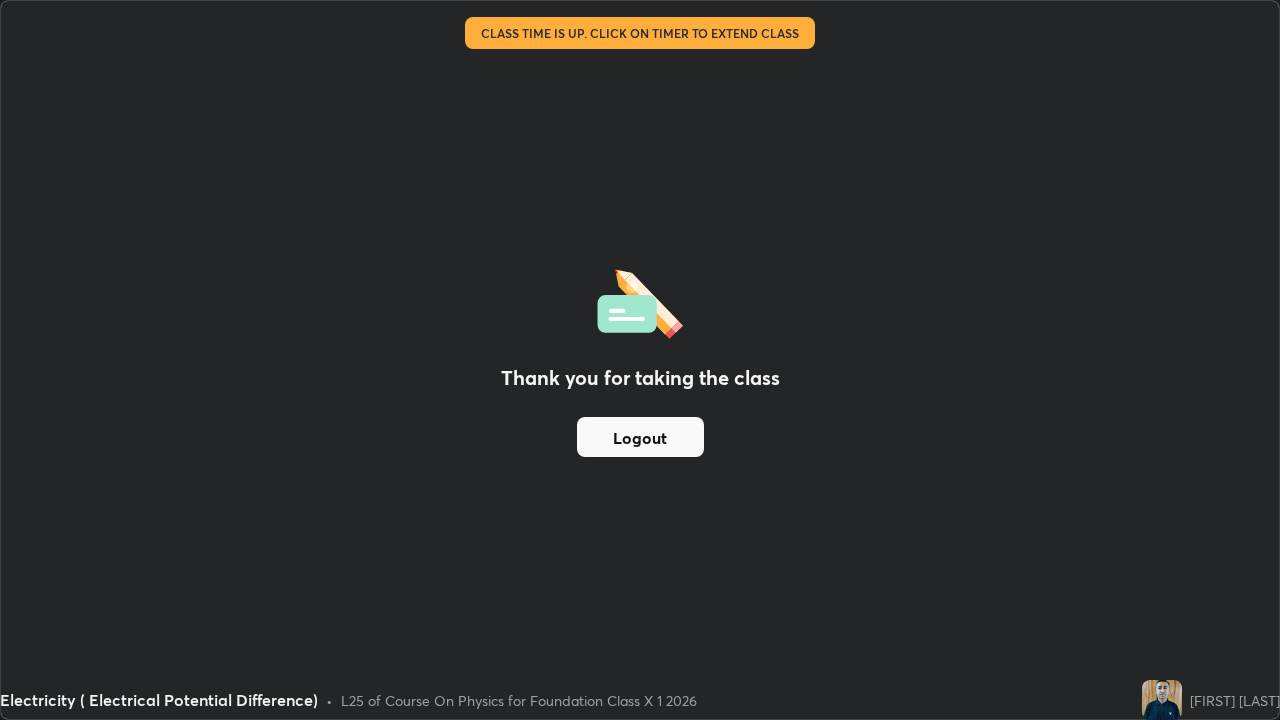 click on "Logout" at bounding box center [640, 437] 